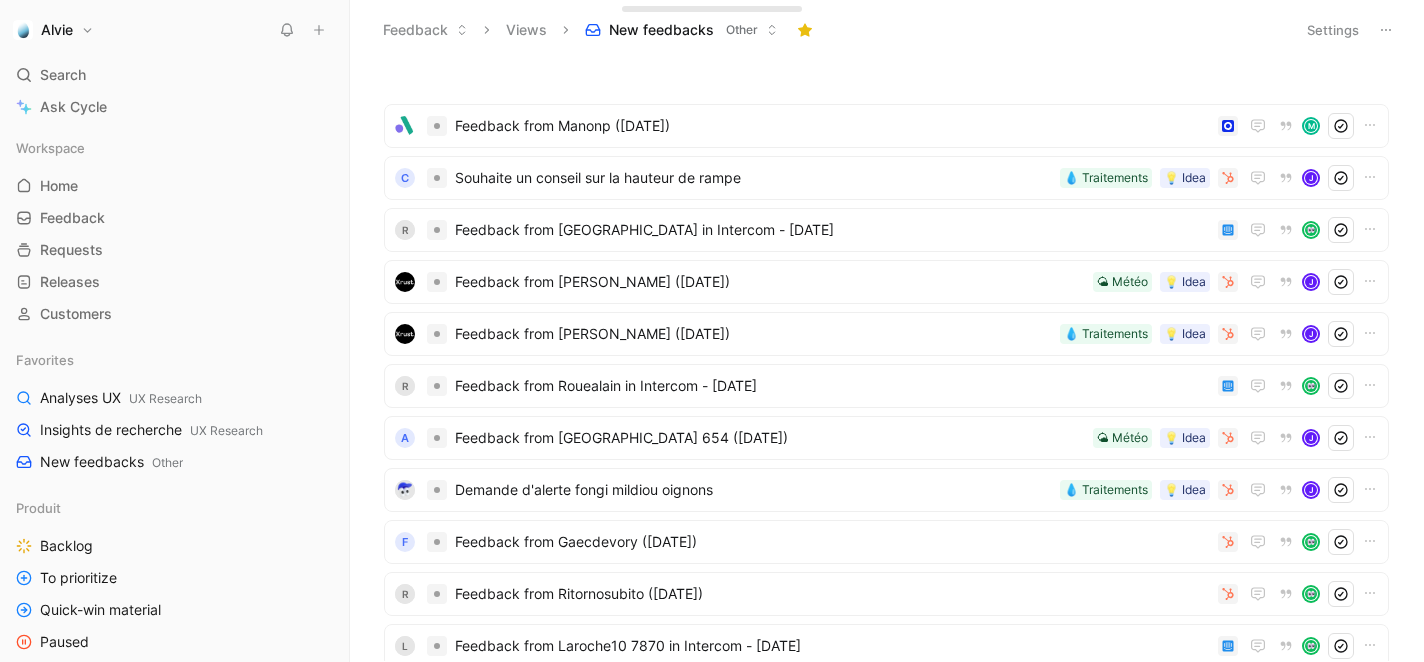 scroll, scrollTop: 0, scrollLeft: 0, axis: both 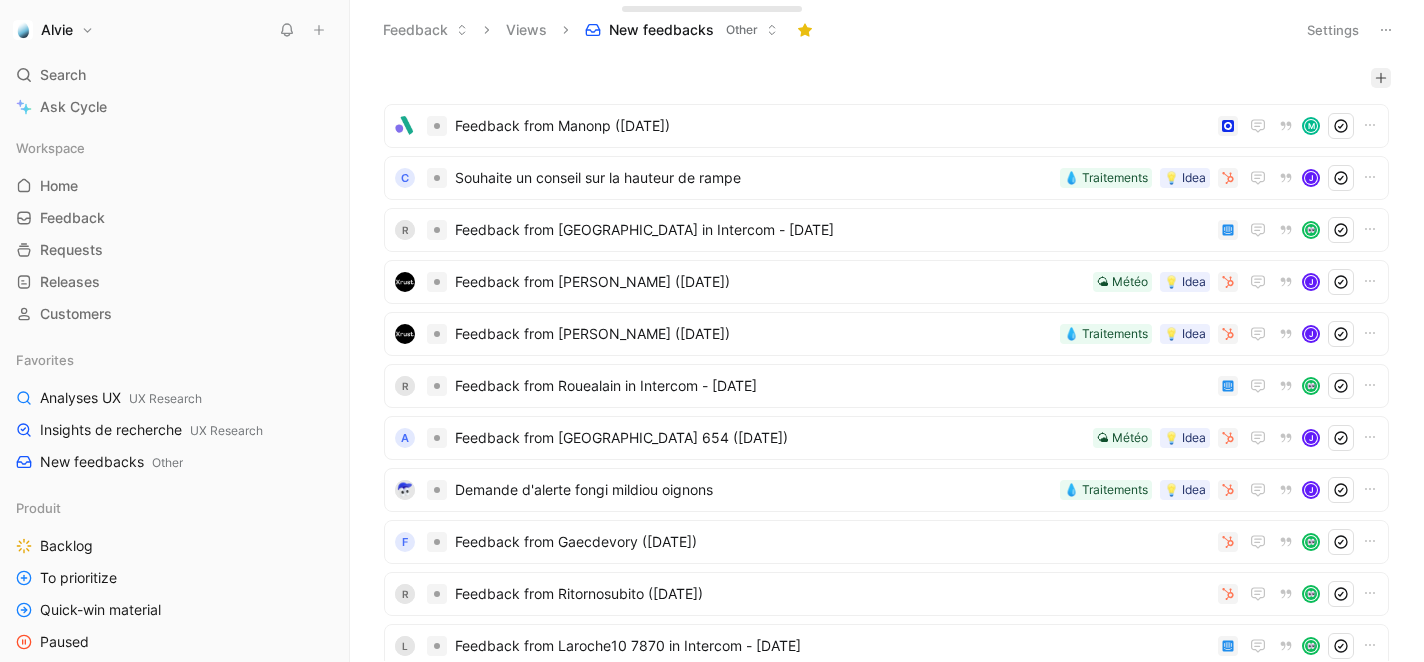 click 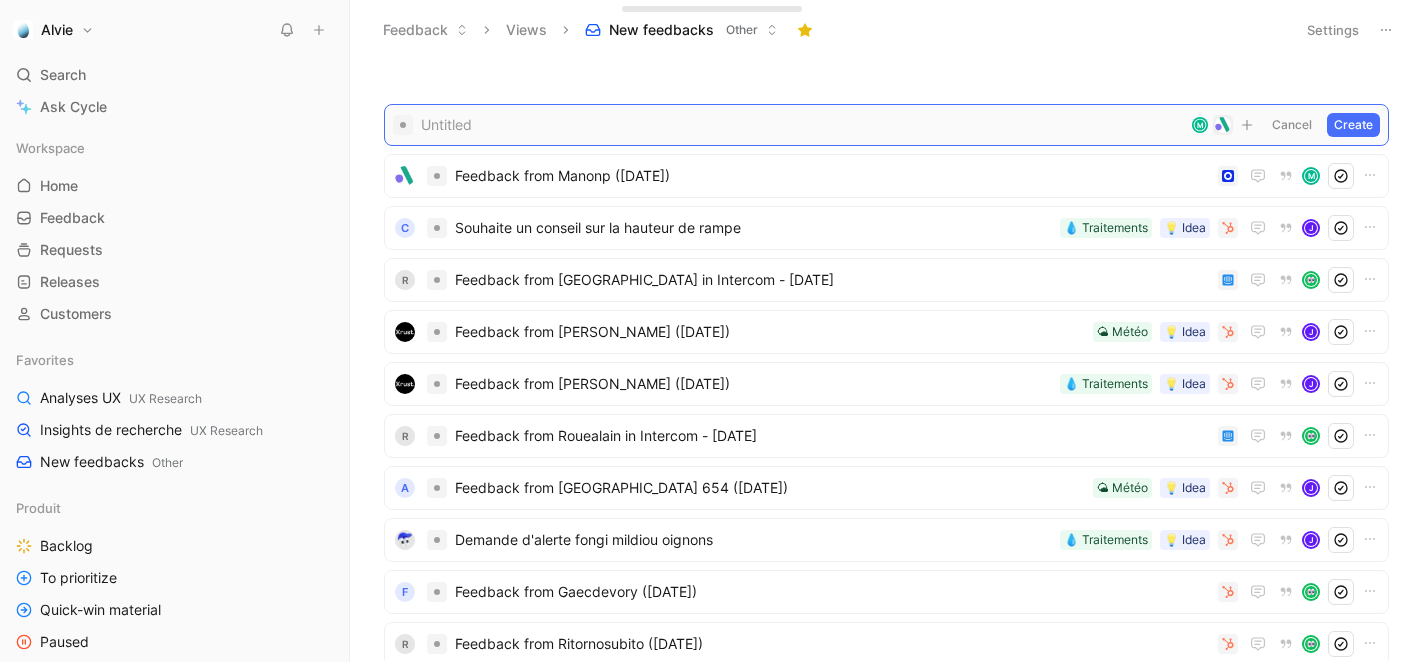 type 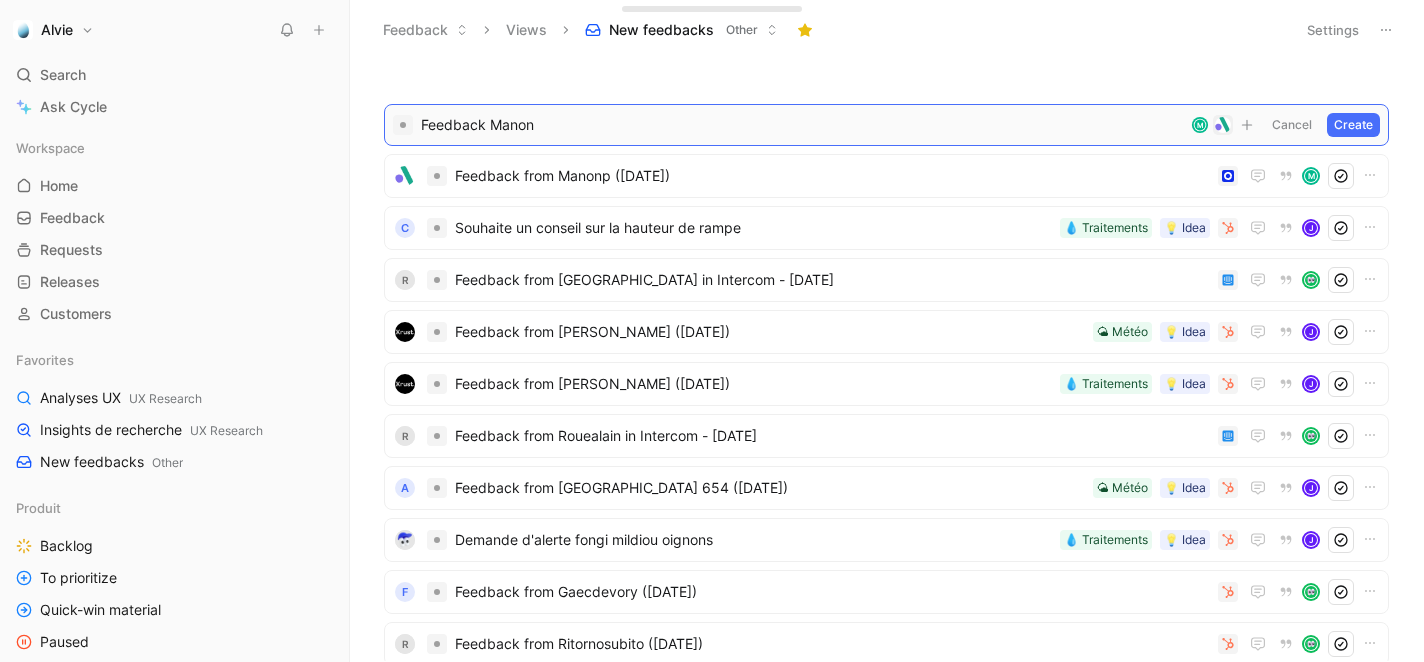 click on "Create" at bounding box center [1353, 125] 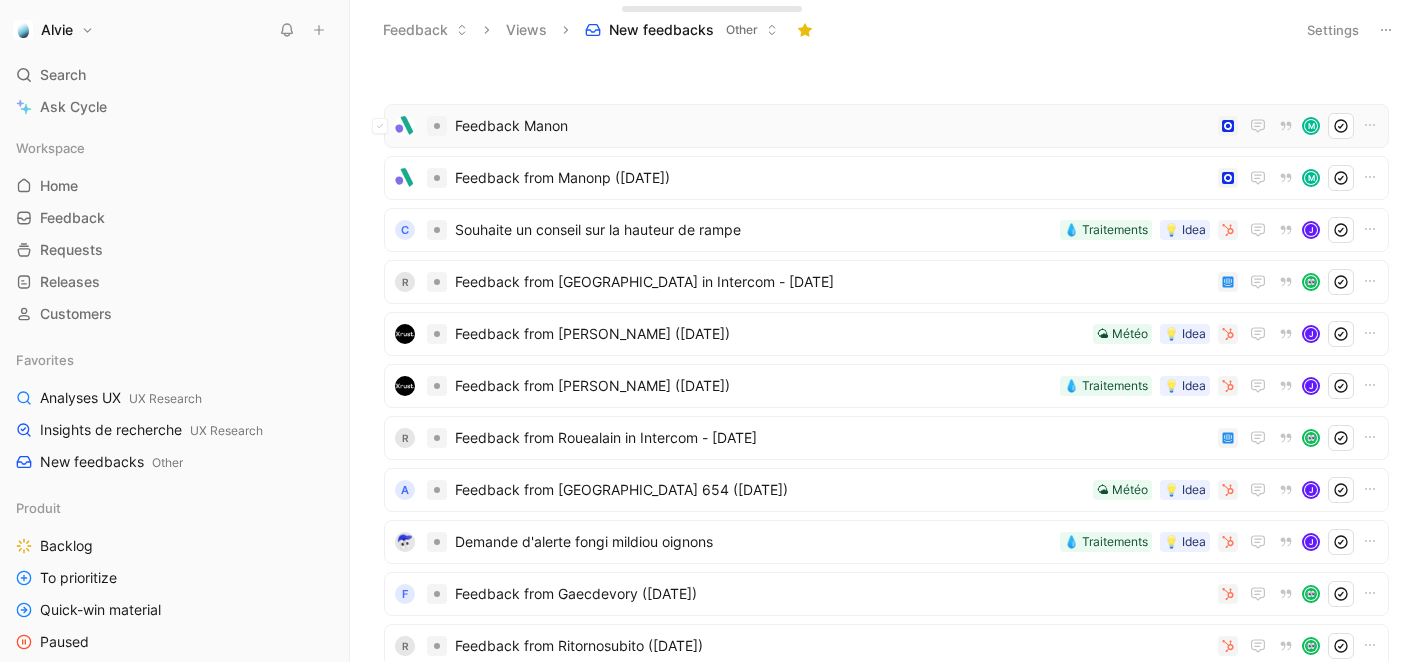 click on "Feedback Manon" at bounding box center (832, 126) 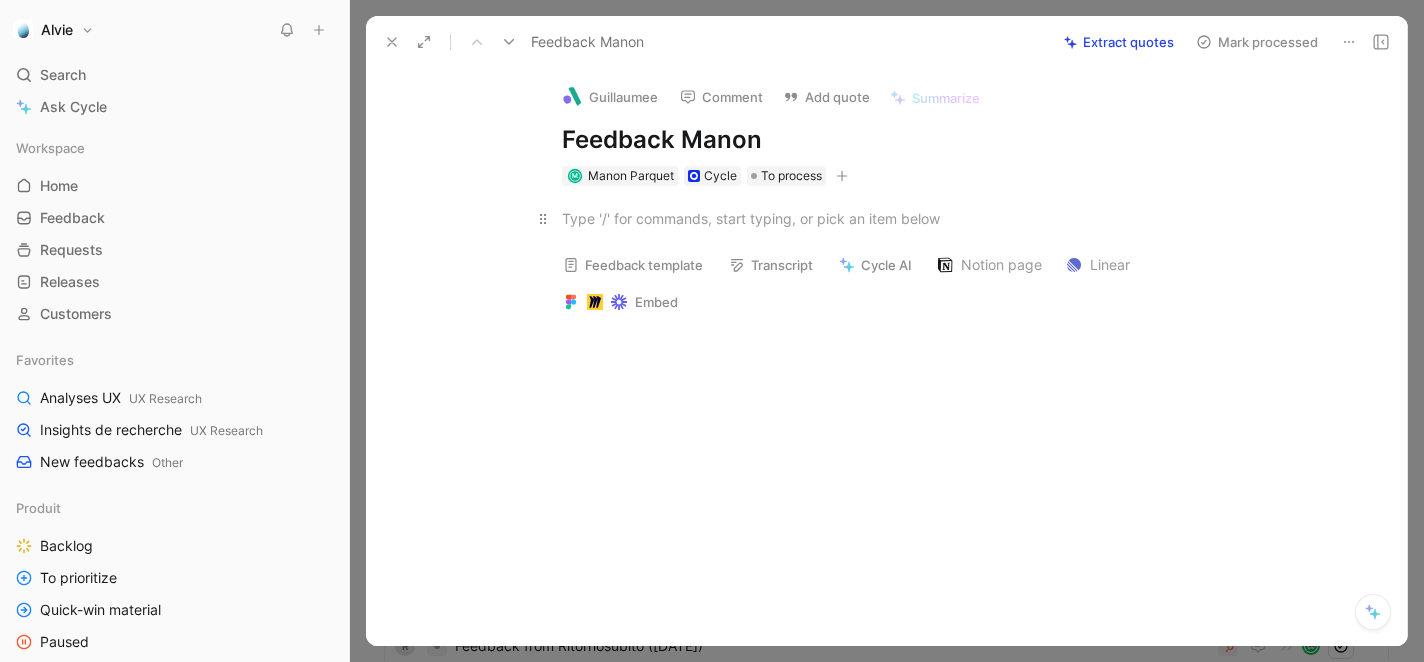 click at bounding box center [908, 218] 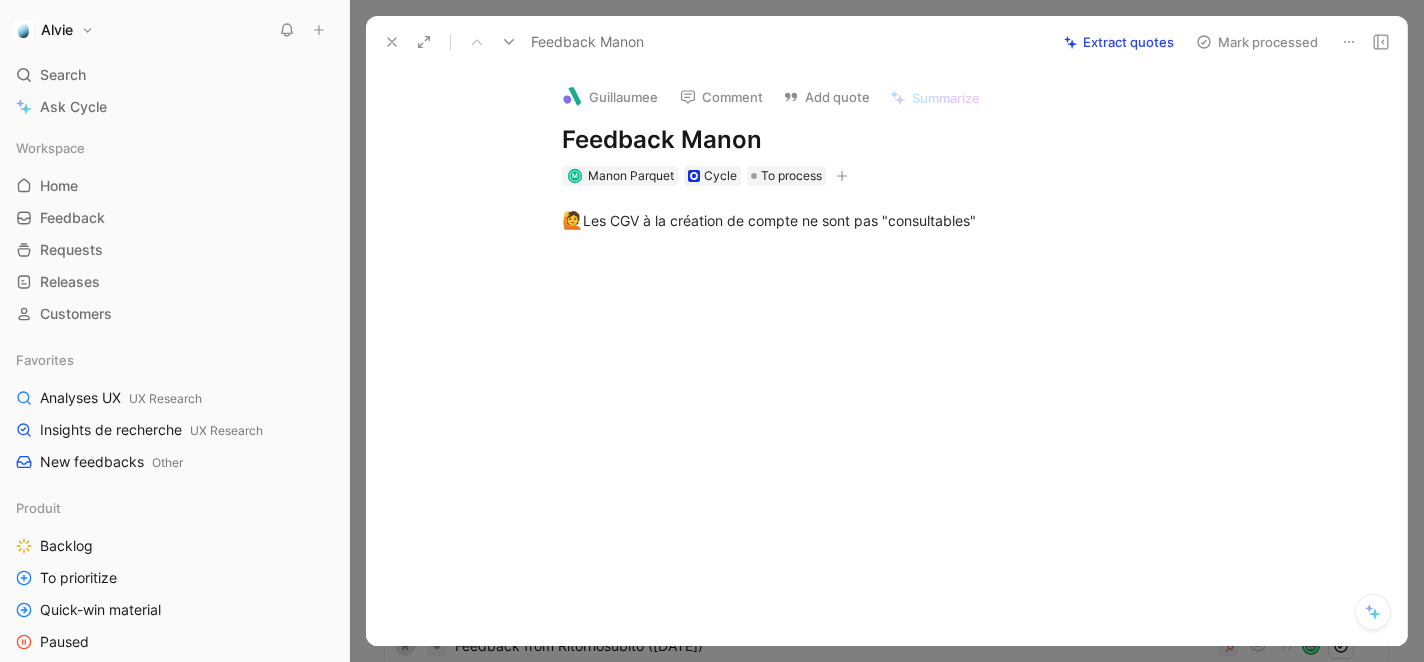 click on "🙋  Les CGV à la création de compte ne sont pas "consultables"" at bounding box center (908, 221) 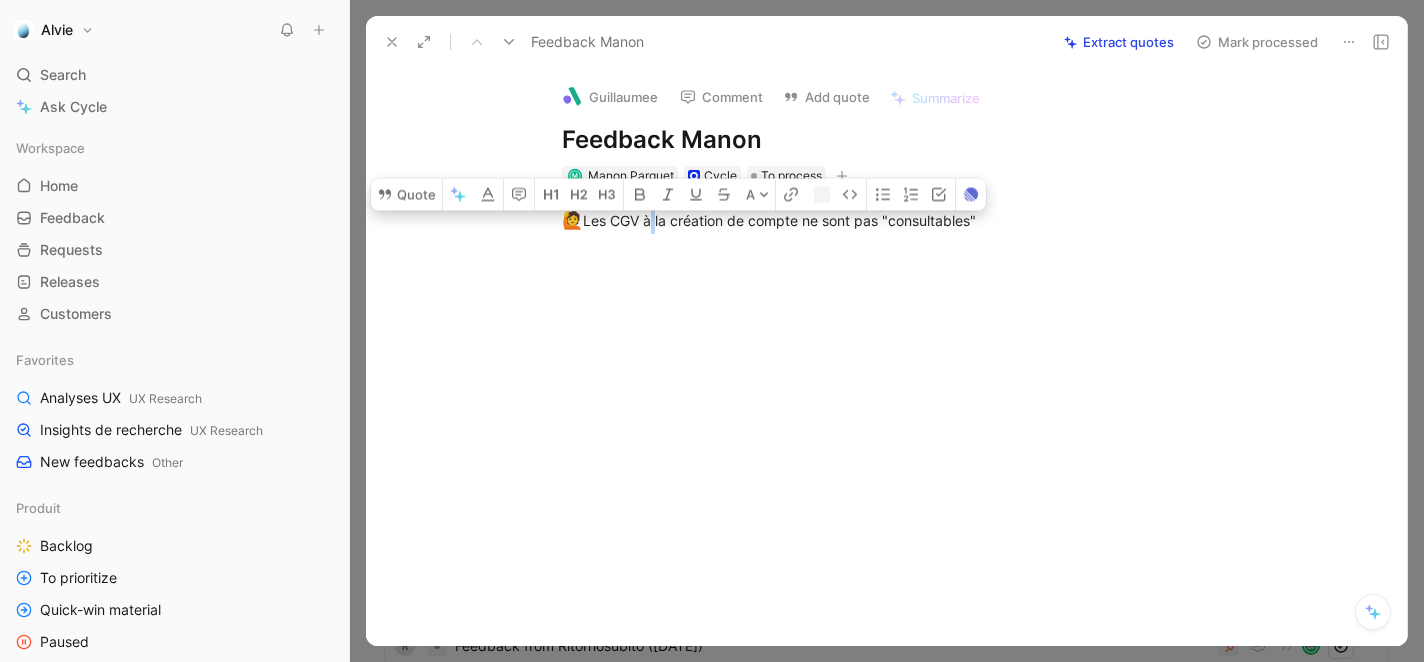 click on "🙋  Les CGV à la création de compte ne sont pas "consultables"" at bounding box center (908, 221) 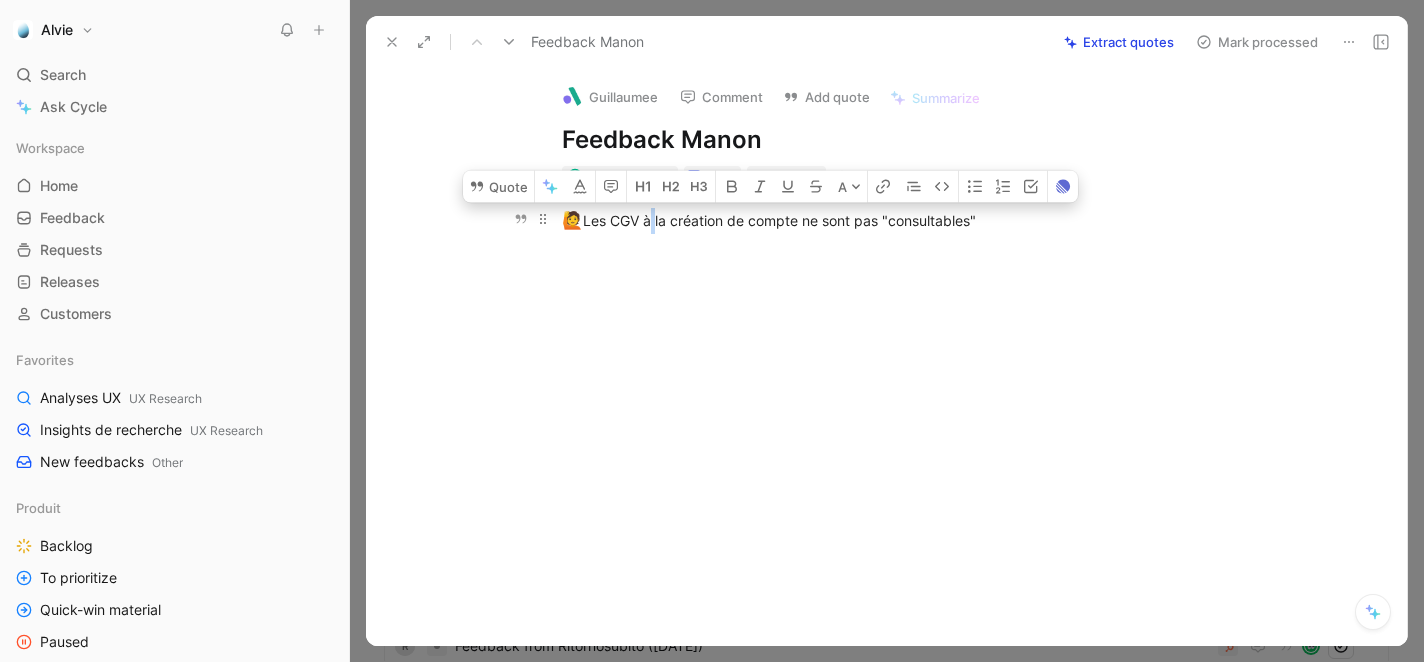 click on "🙋  Les CGV à la création de compte ne sont pas "consultables"" at bounding box center [908, 221] 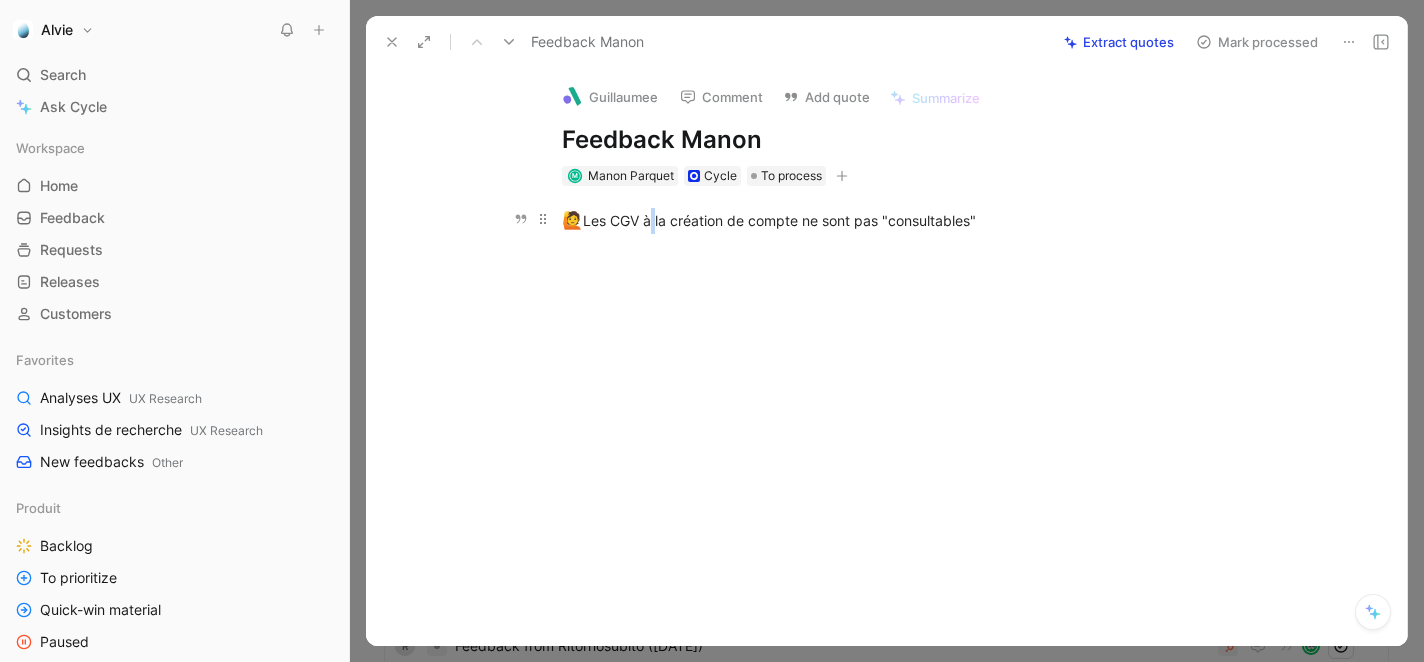 click on "🙋  Les CGV à la création de compte ne sont pas "consultables"" at bounding box center [908, 221] 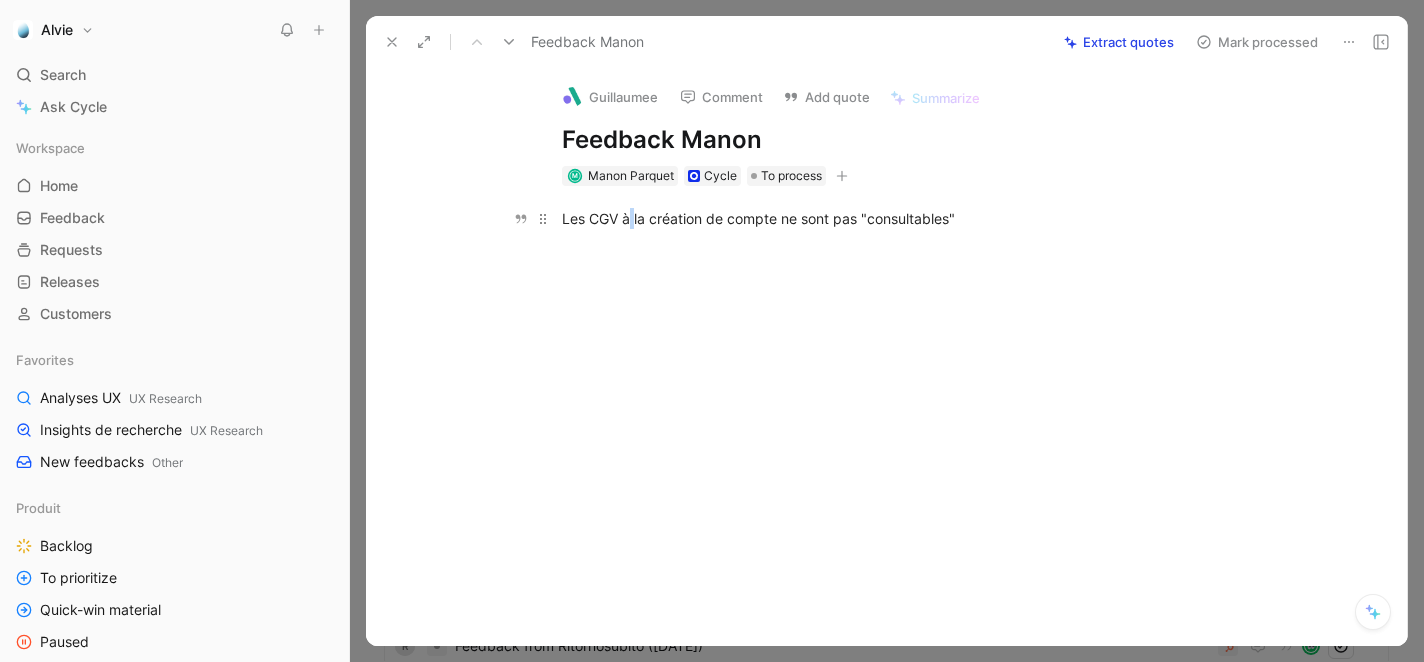 click on "Les CGV à la création de compte ne sont pas "consultables"" at bounding box center (908, 218) 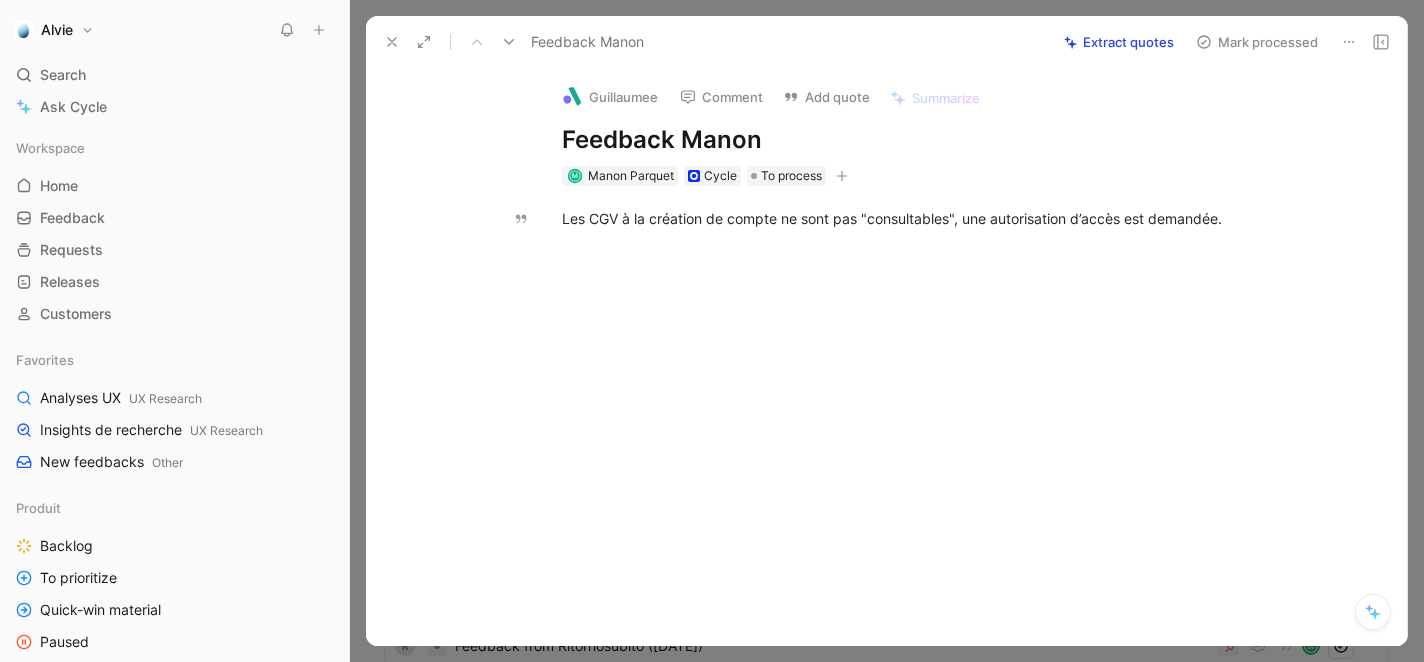 click at bounding box center (392, 42) 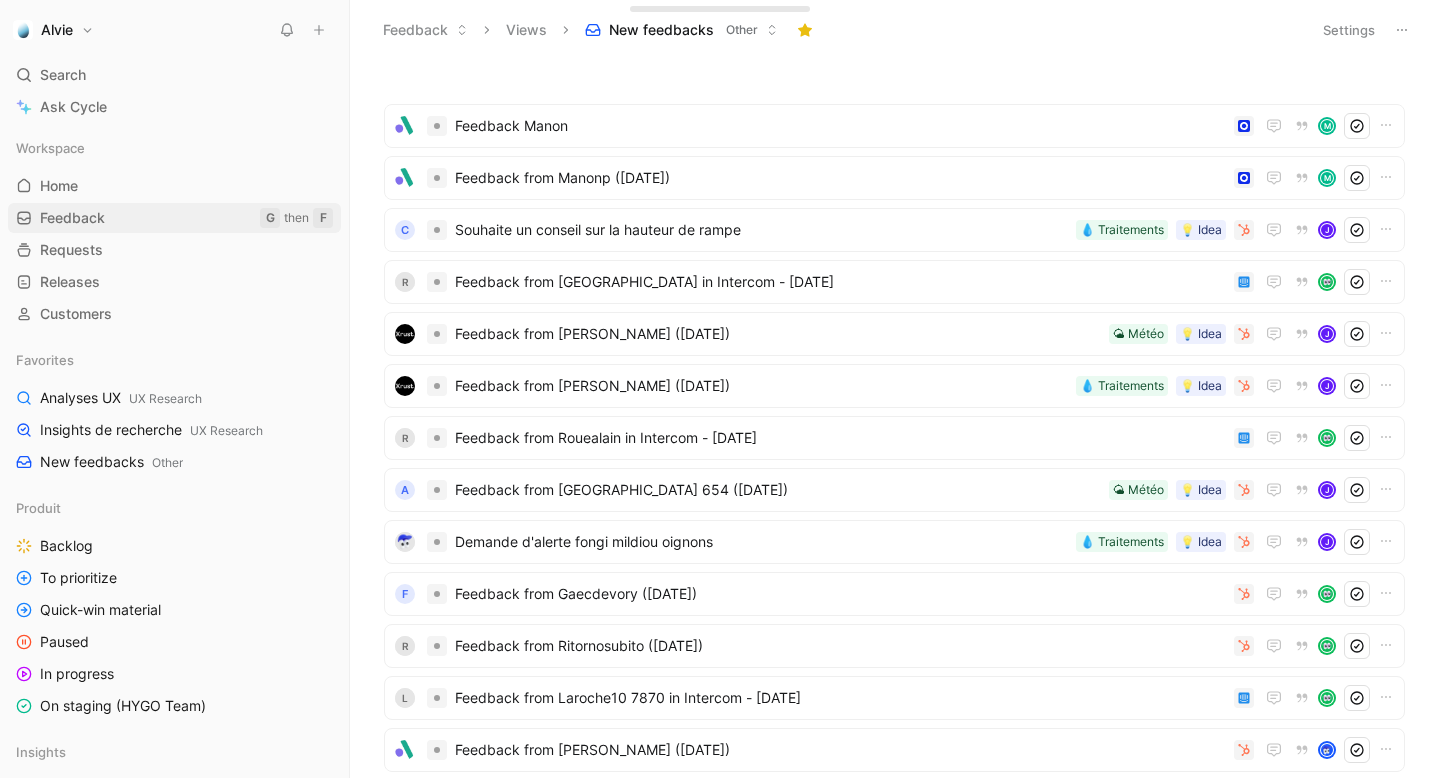 scroll, scrollTop: 0, scrollLeft: 0, axis: both 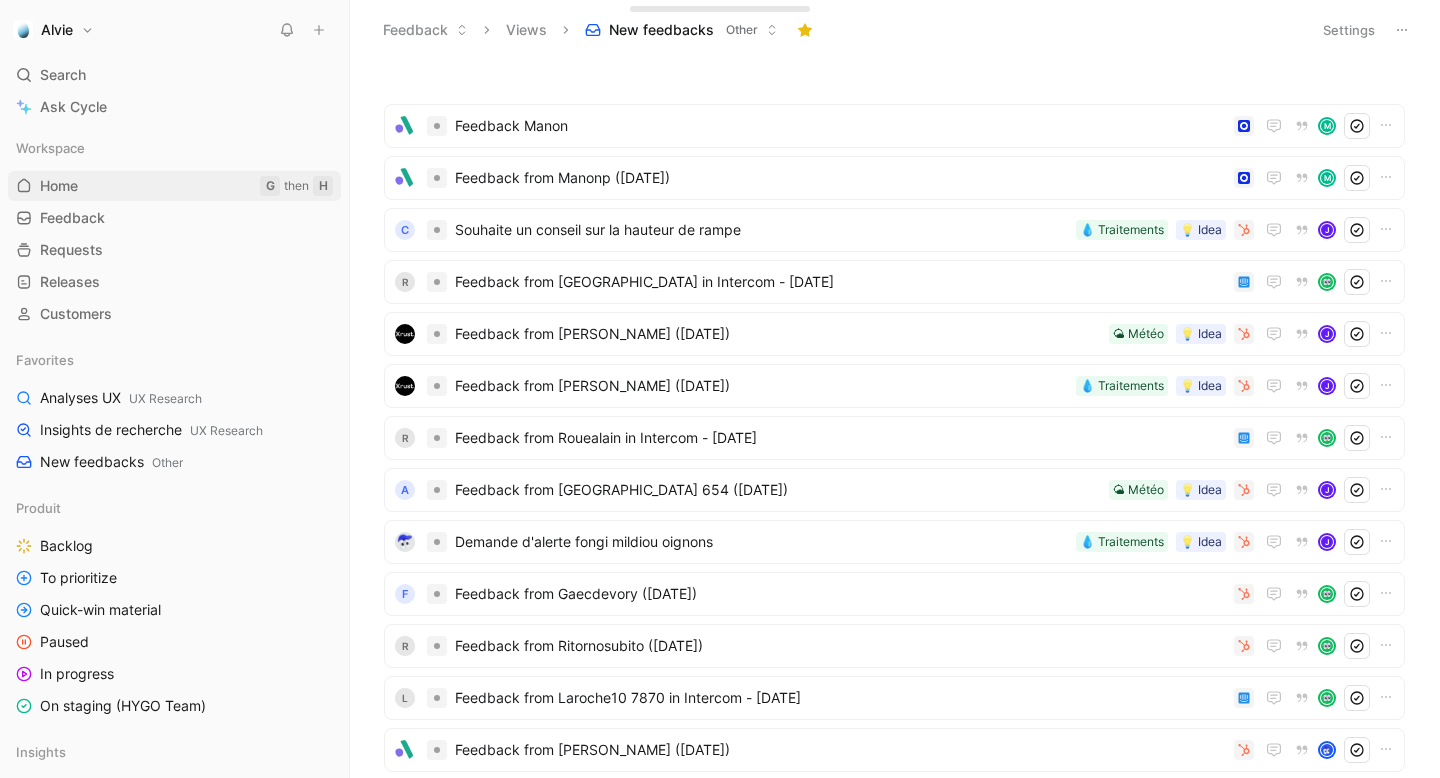 click on "Home G then H" at bounding box center (174, 186) 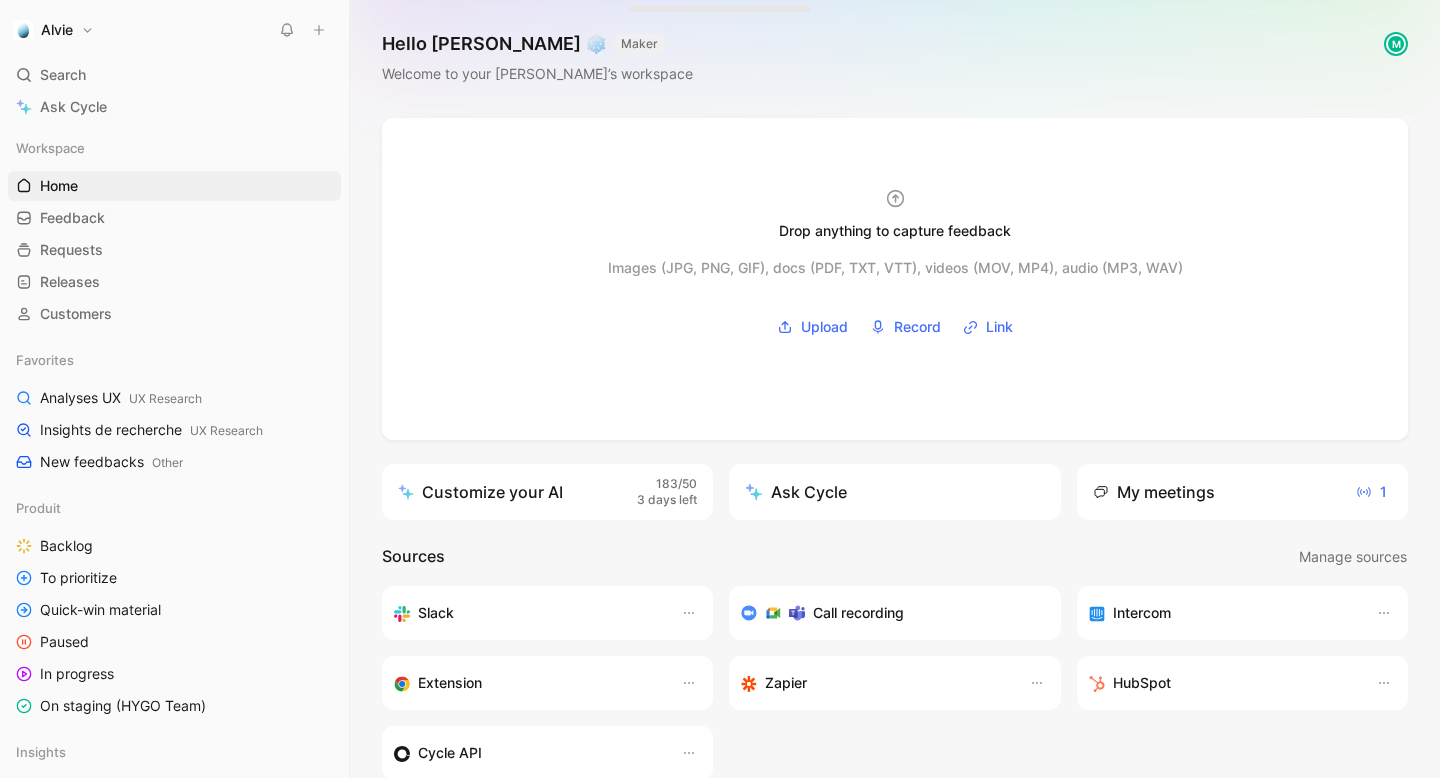 click on "Drop anything to capture feedback Images (JPG, PNG, GIF), docs (PDF, TXT, VTT), videos (MOV, MP4), audio (MP3, WAV) Upload Record Link Customize your AI 183/50 · 3 days left Ask Cycle My meetings 1 Sources Manage sources Slack Call recording Intercom Extension Zapier HubSpot Cycle API What’s new in Cycle Introducing Drop island Drop images or video/audio/PDF files into the drop zone to create new feedback docs along with their transcript. Learn more Your feedback on Autopilot Summarize, find insights, categorize, and mark processed new feedback - automatically. Customizable source by source. Learn more Introducing Call recording Record your calls and automatically fetch their transcripts as Cycle feedback. Learn more Linear integration Map any Cycle feature/bug with a Linear project/issue, mirroring its status in real-time. Learn more Have a look at Cycle’s changelog – we’ve been shipping weirdly fast" at bounding box center (895, 625) 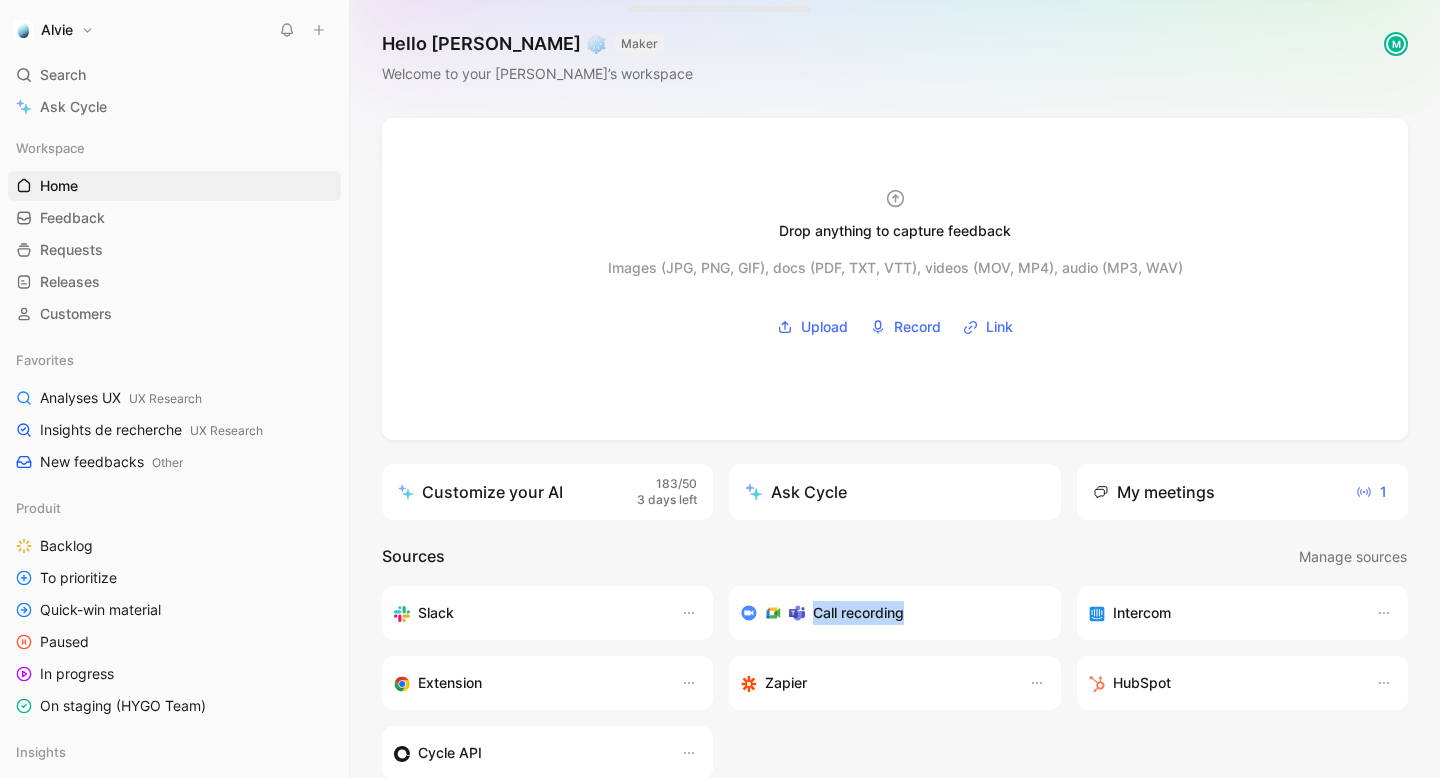 click on "Call recording" at bounding box center [894, 613] 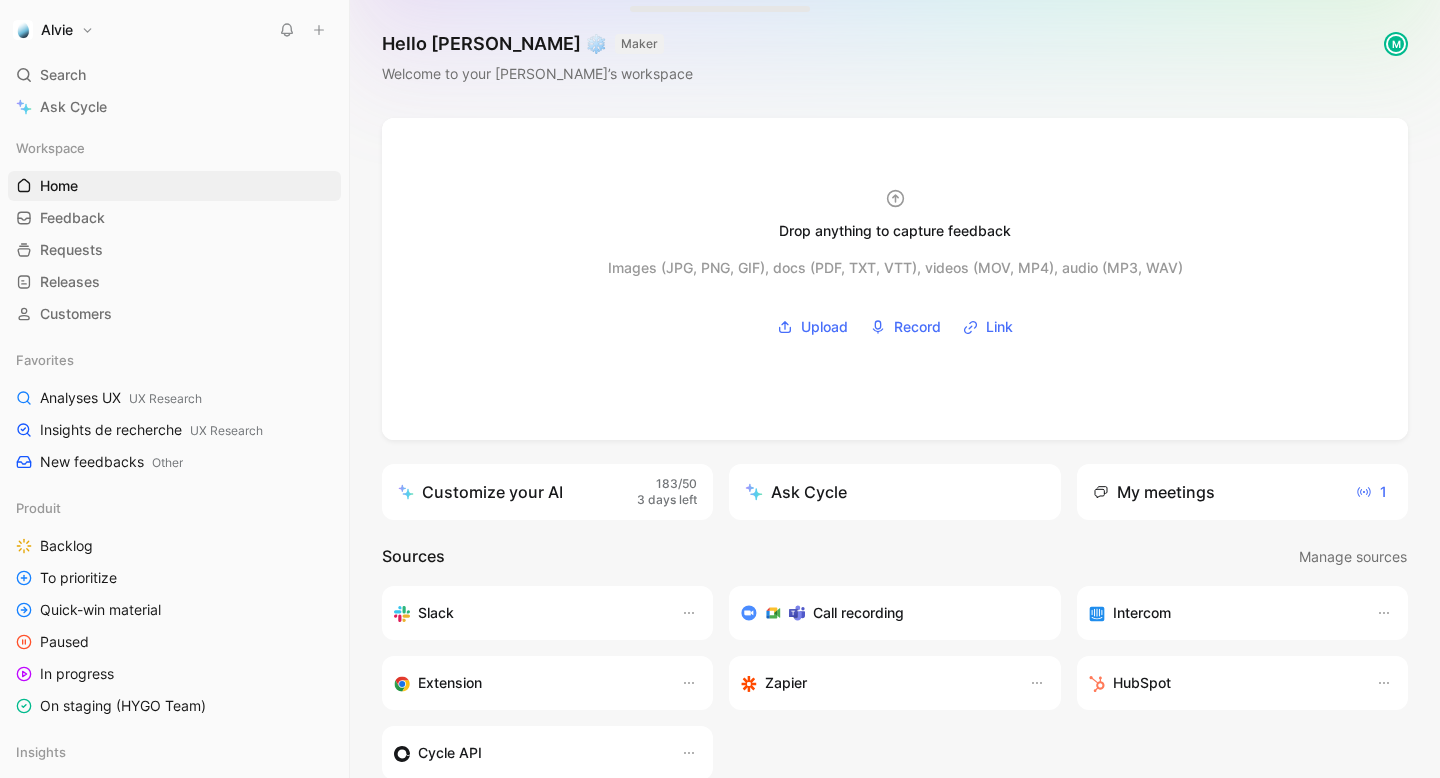 click on "Call recording" at bounding box center (886, 613) 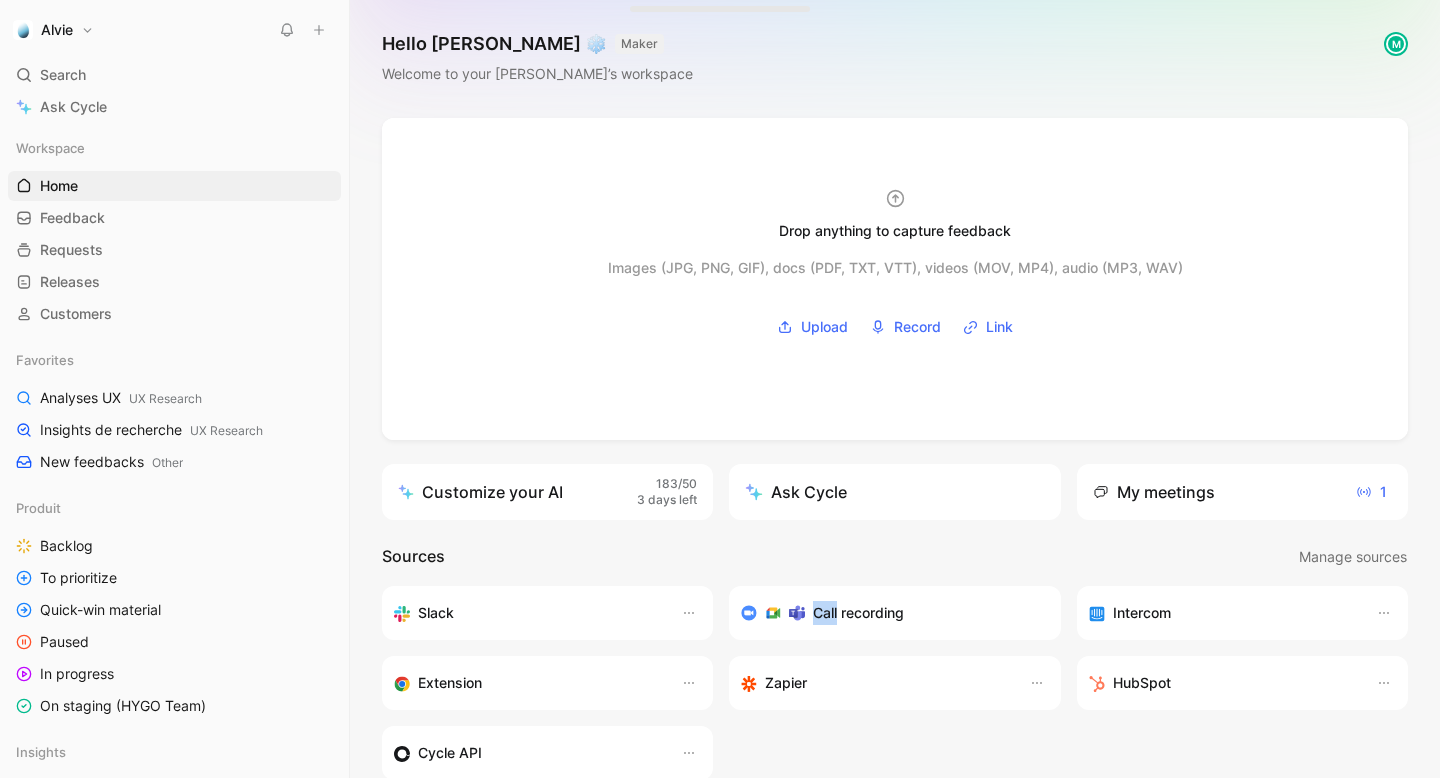 click 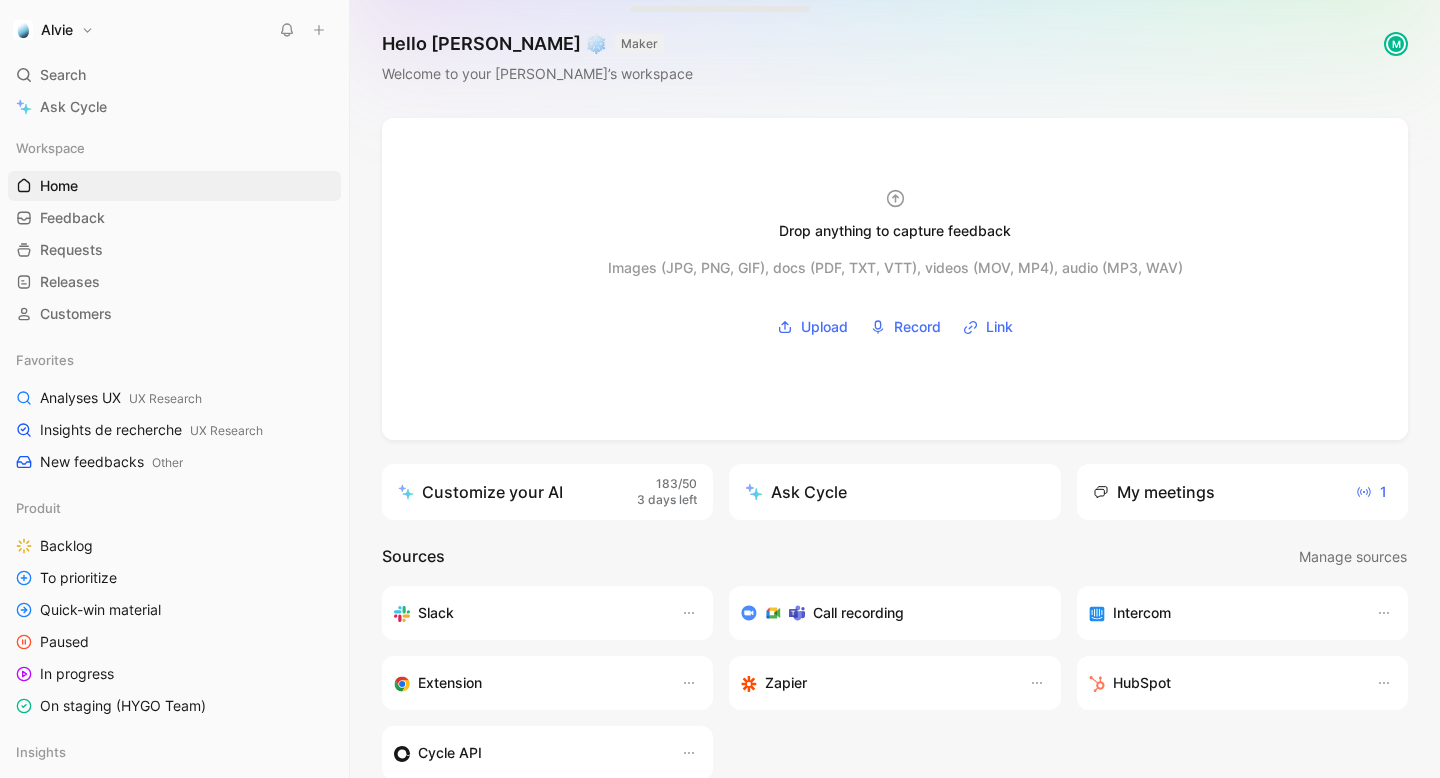 click 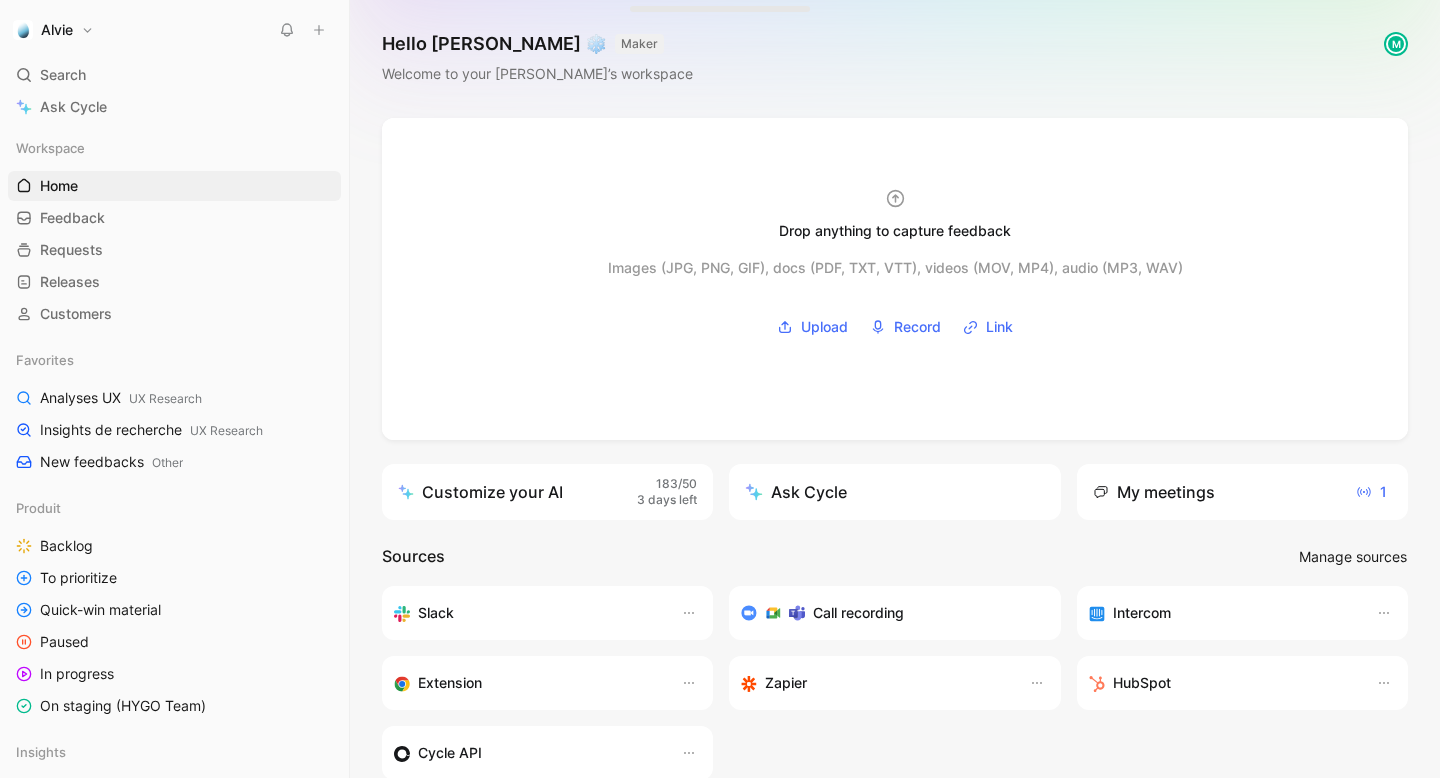 click on "Manage sources" at bounding box center (1353, 557) 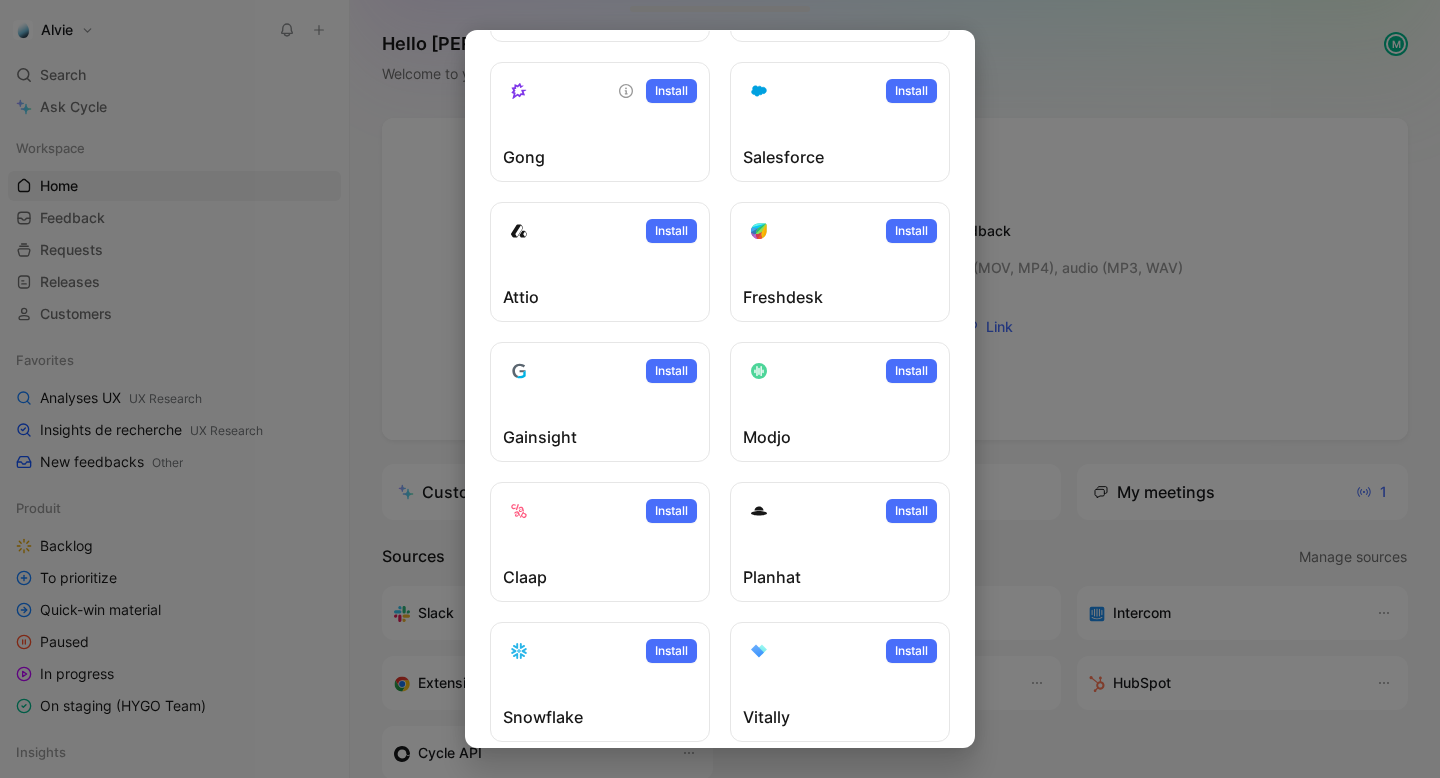 scroll, scrollTop: 0, scrollLeft: 0, axis: both 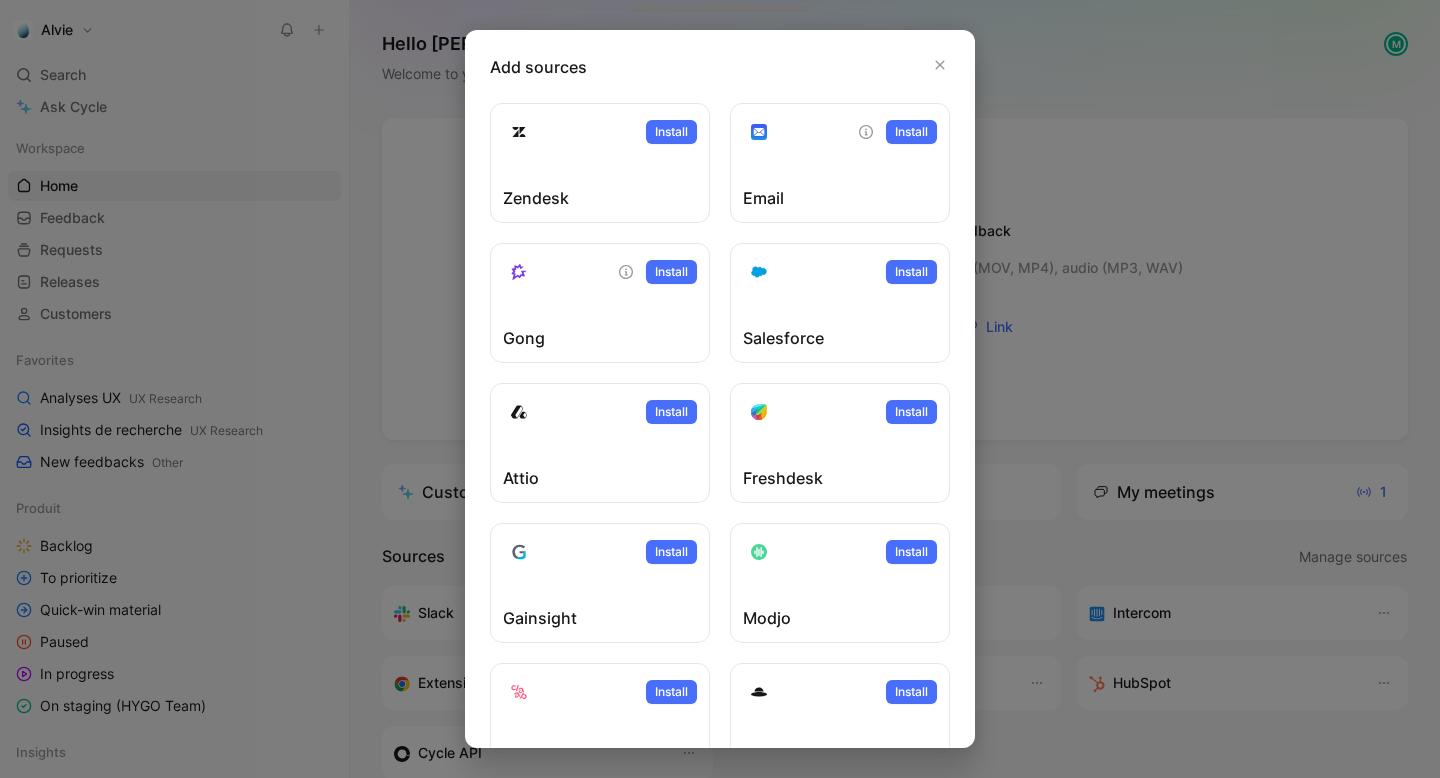 click at bounding box center (720, 389) 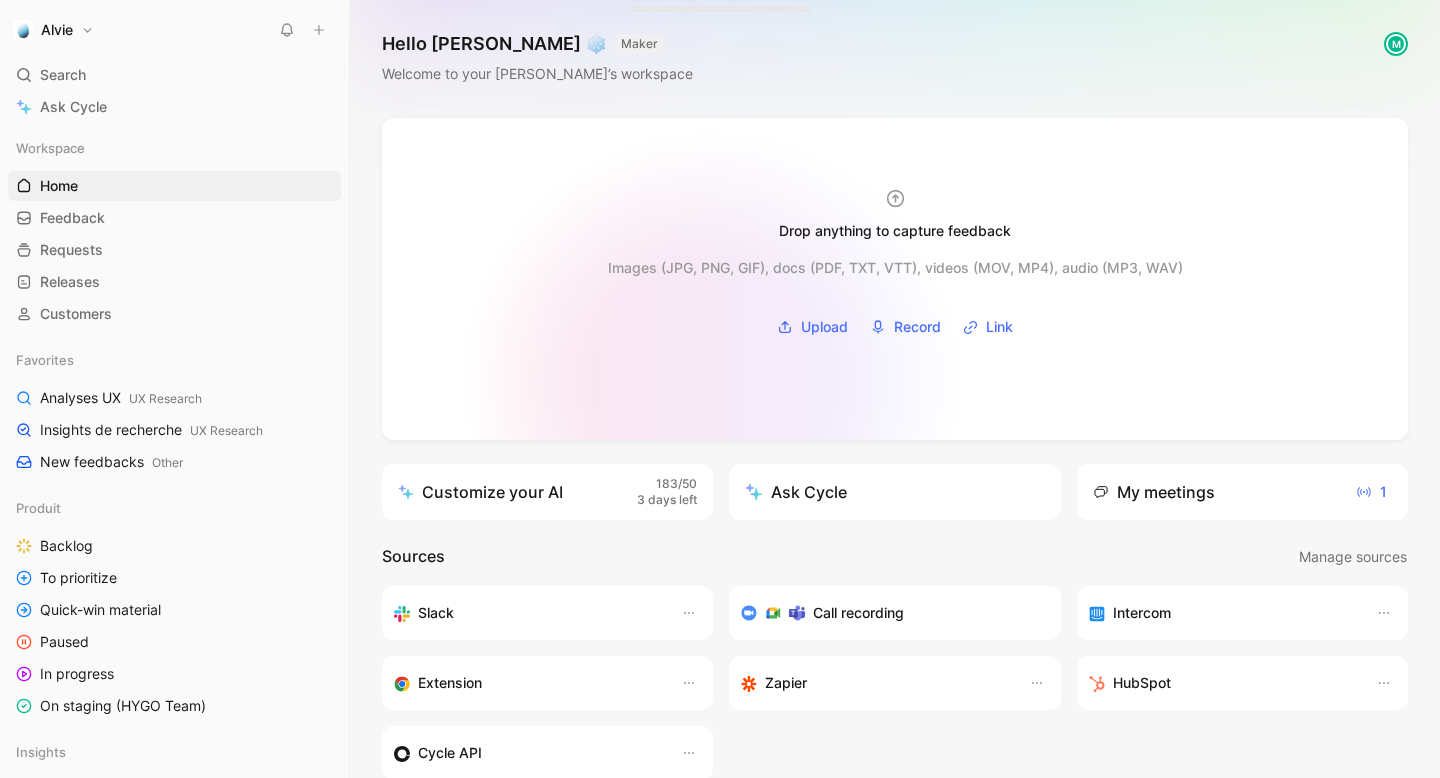 scroll, scrollTop: 296, scrollLeft: 0, axis: vertical 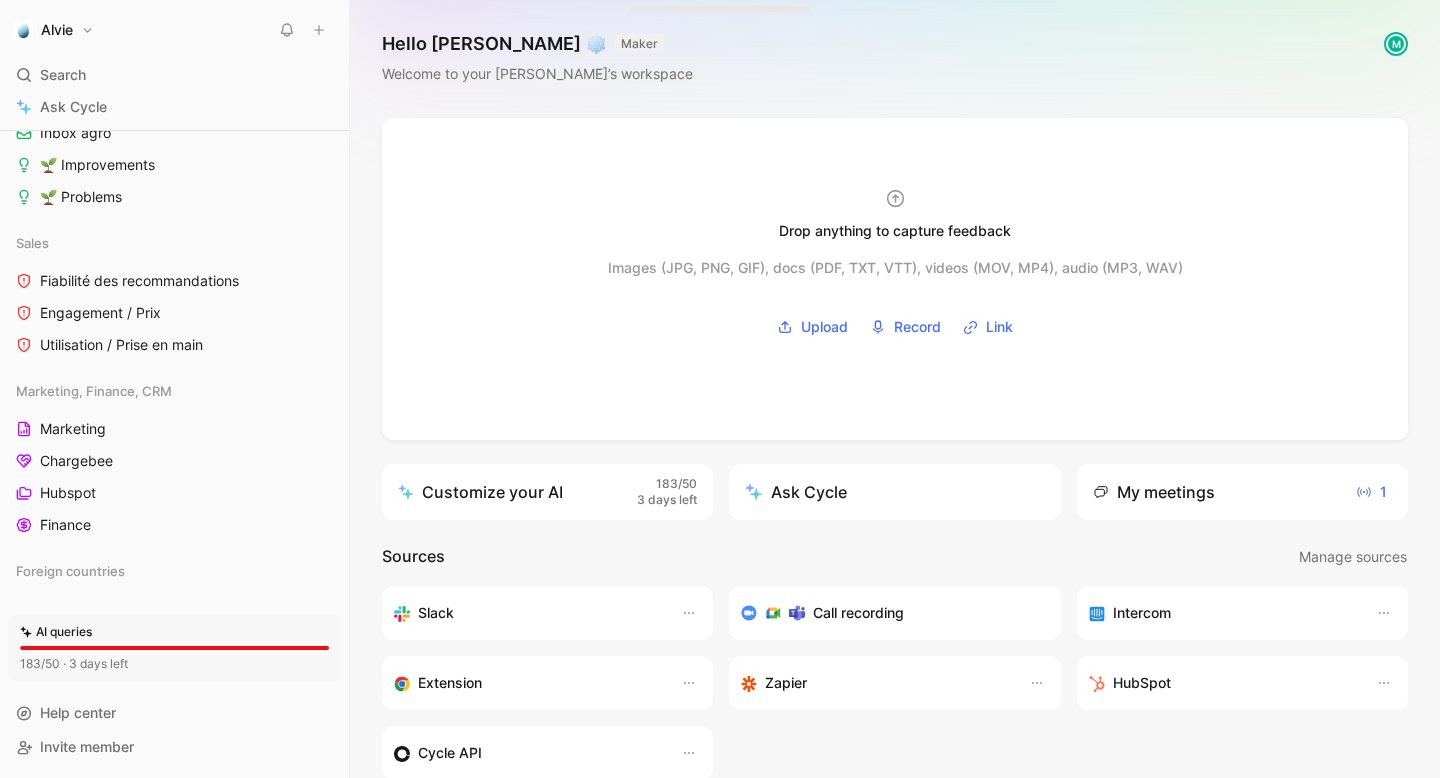 click on "Call recording" at bounding box center (886, 613) 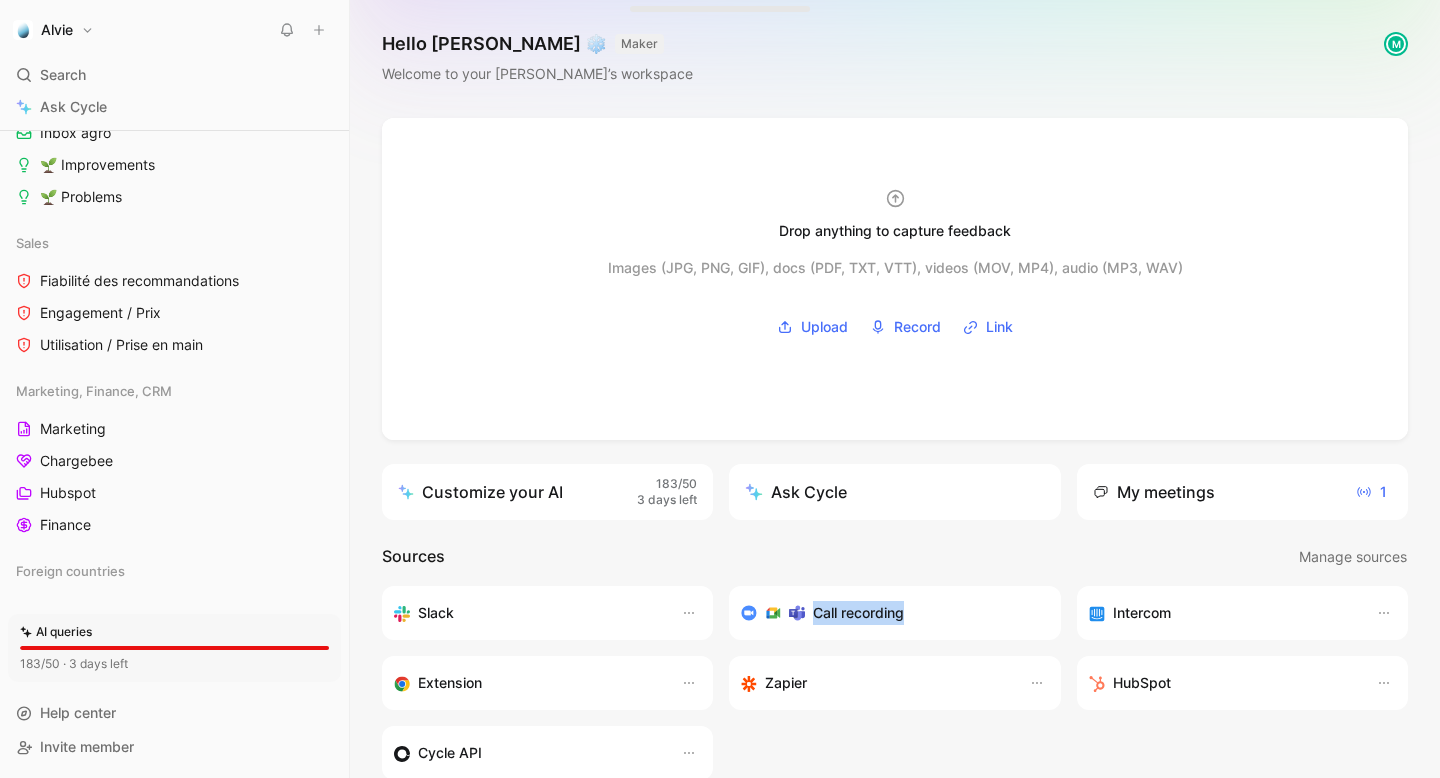click on "Call recording" at bounding box center [886, 613] 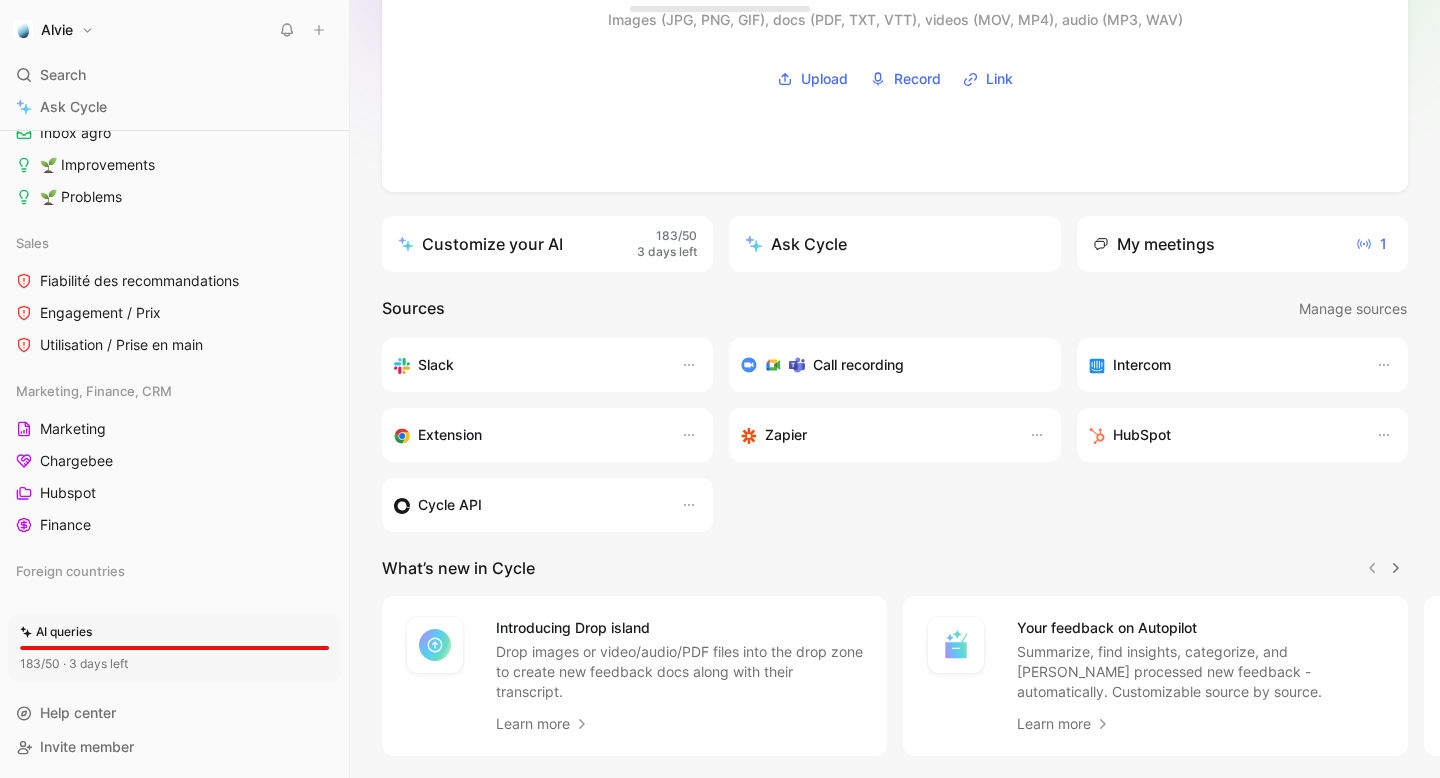 click on "Slack Call recording Intercom Extension Zapier HubSpot Cycle API" at bounding box center [895, 435] 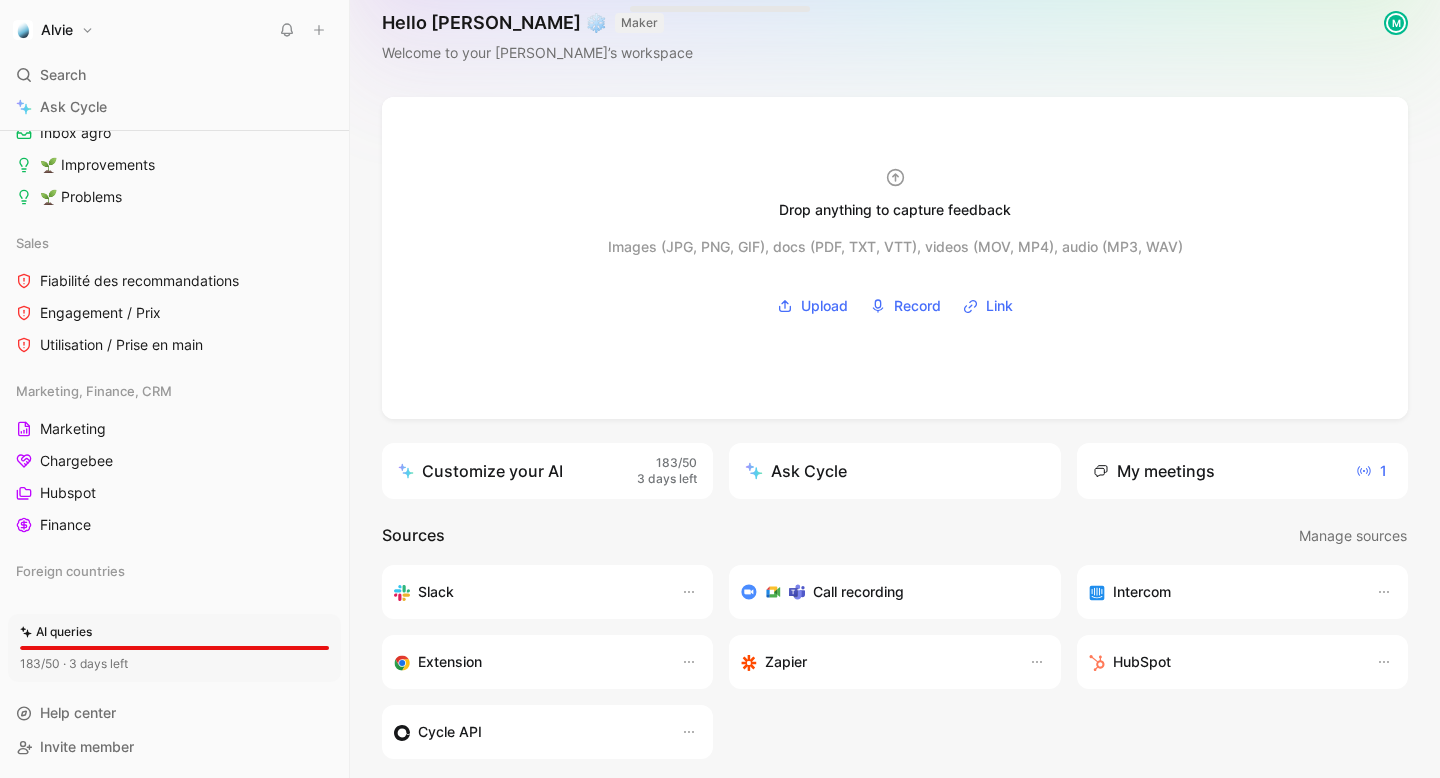 scroll, scrollTop: 0, scrollLeft: 0, axis: both 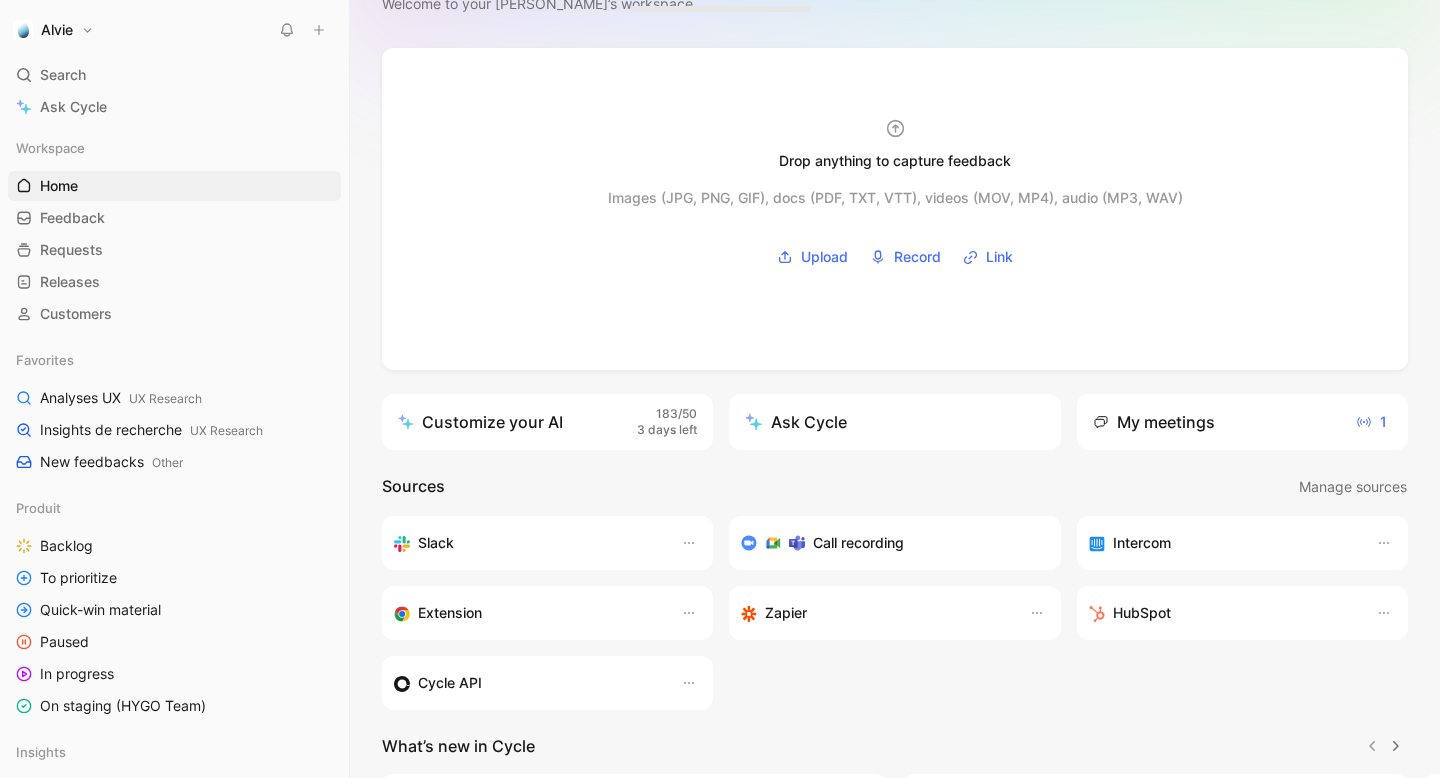 click on "Call recording" at bounding box center [886, 543] 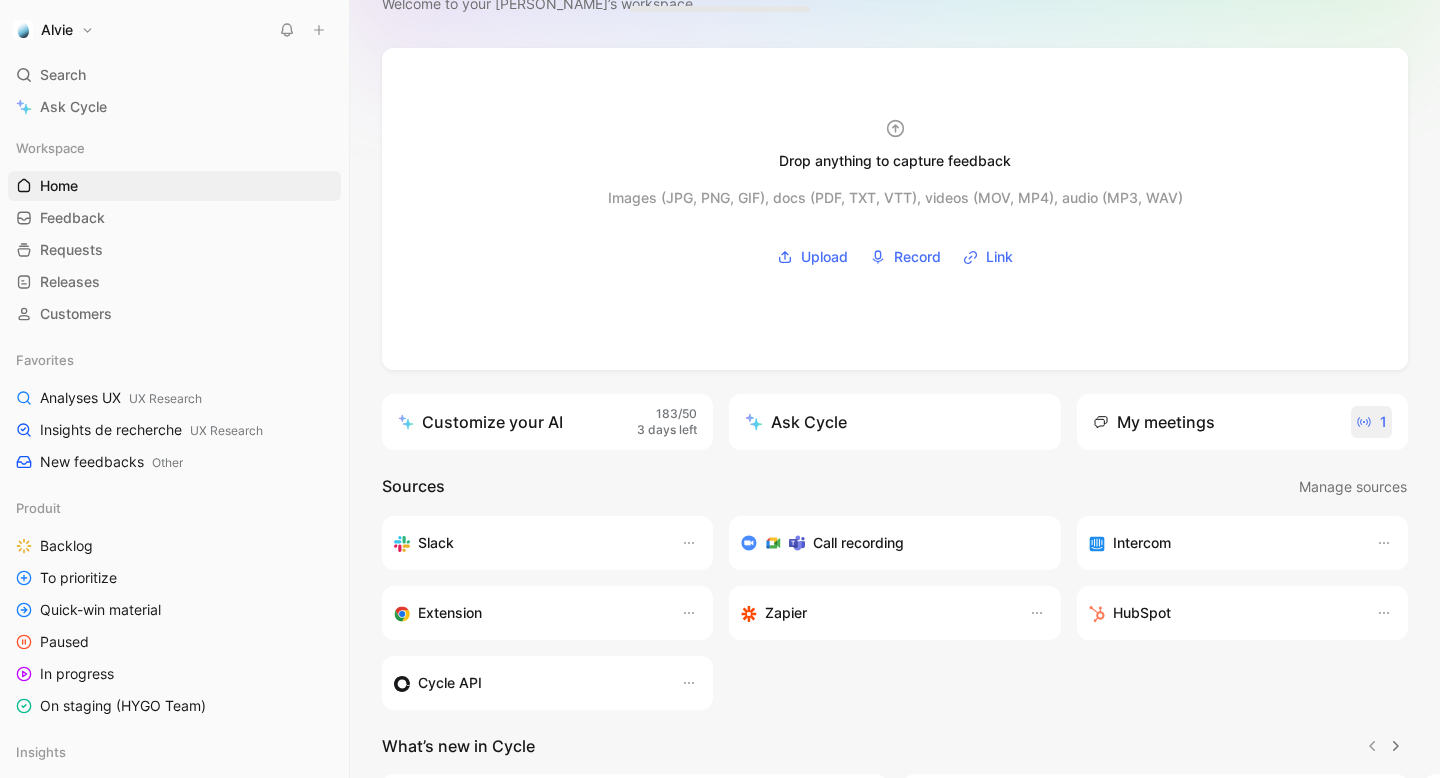 click on "1" at bounding box center [1371, 422] 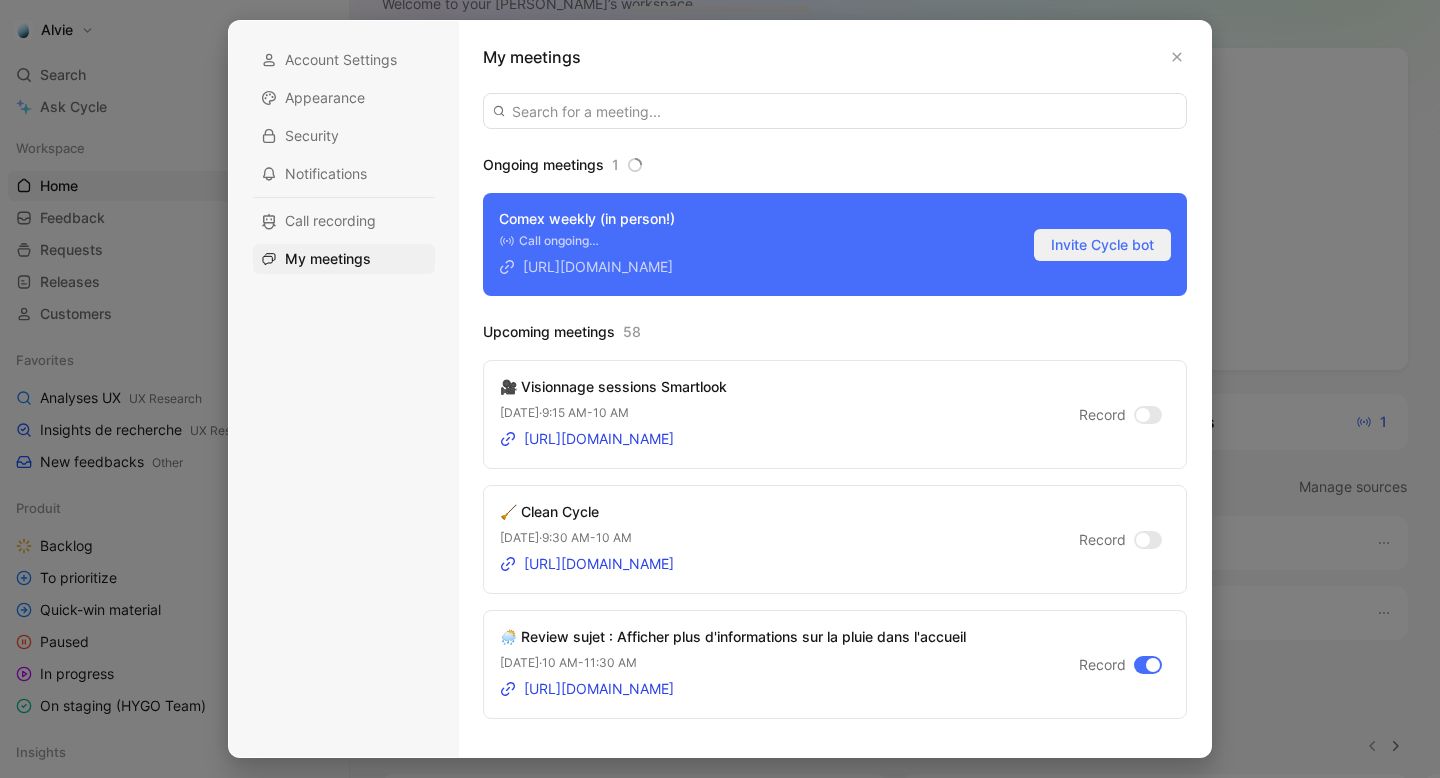 click on "Invite Cycle bot" at bounding box center [1102, 245] 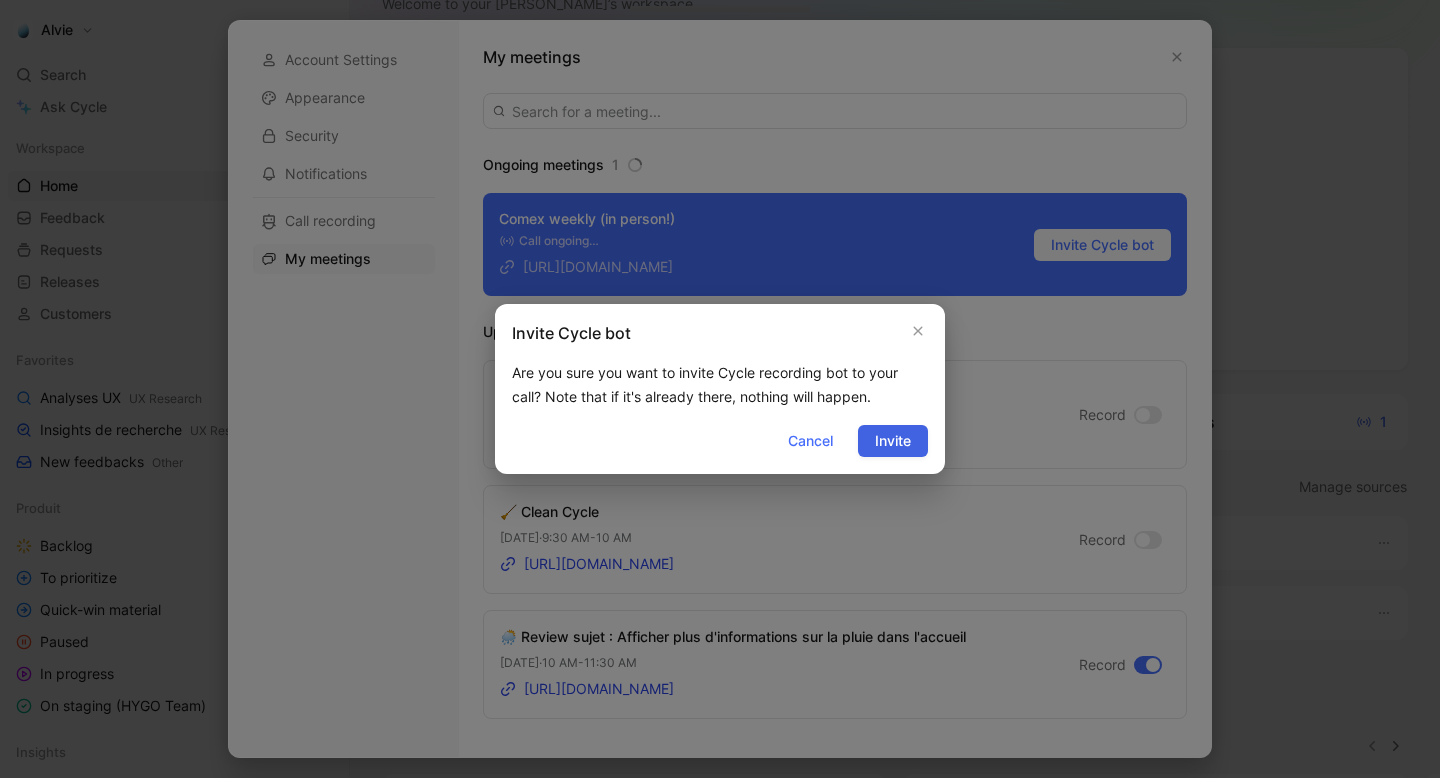 click on "Invite" at bounding box center [893, 441] 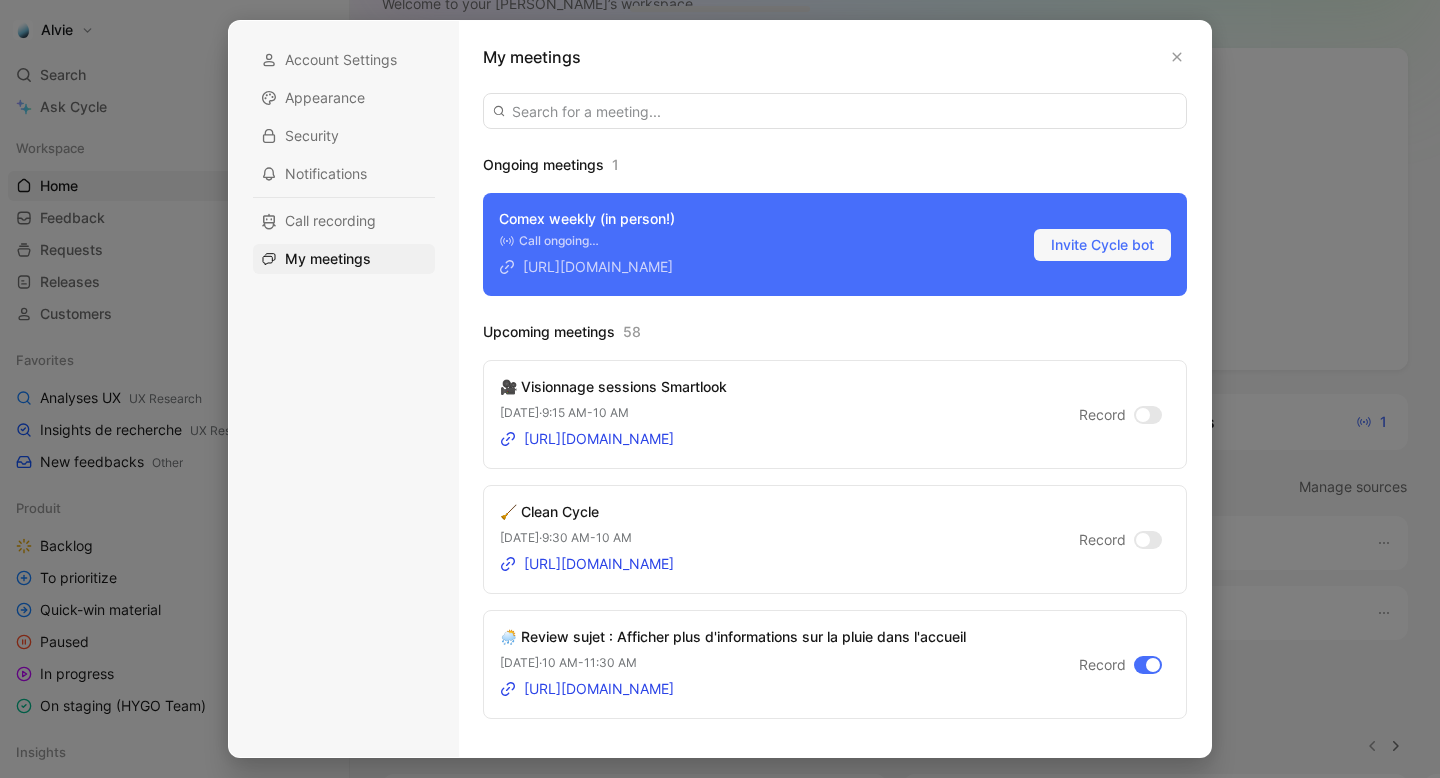 click at bounding box center [720, 389] 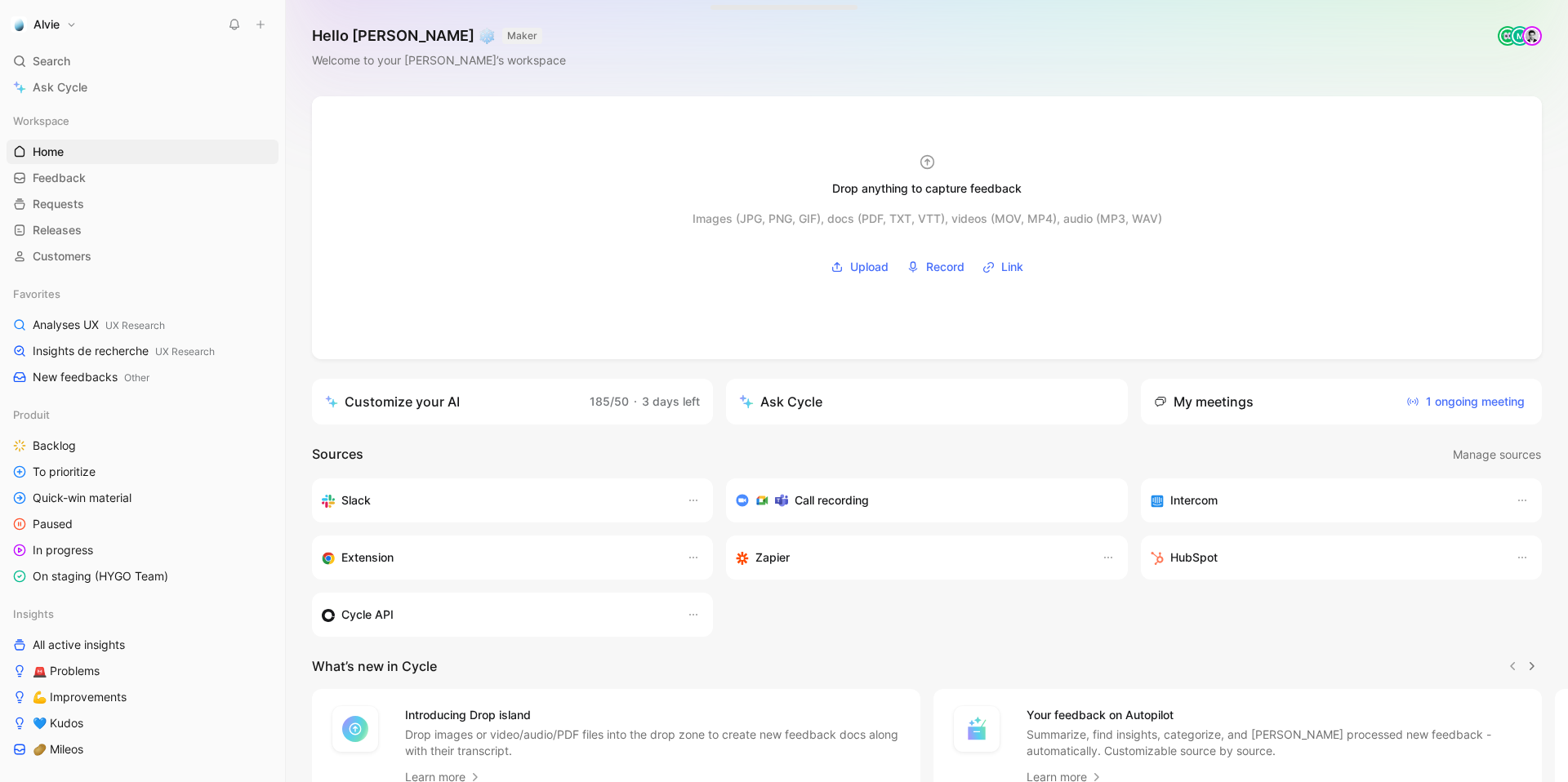 scroll, scrollTop: 0, scrollLeft: 0, axis: both 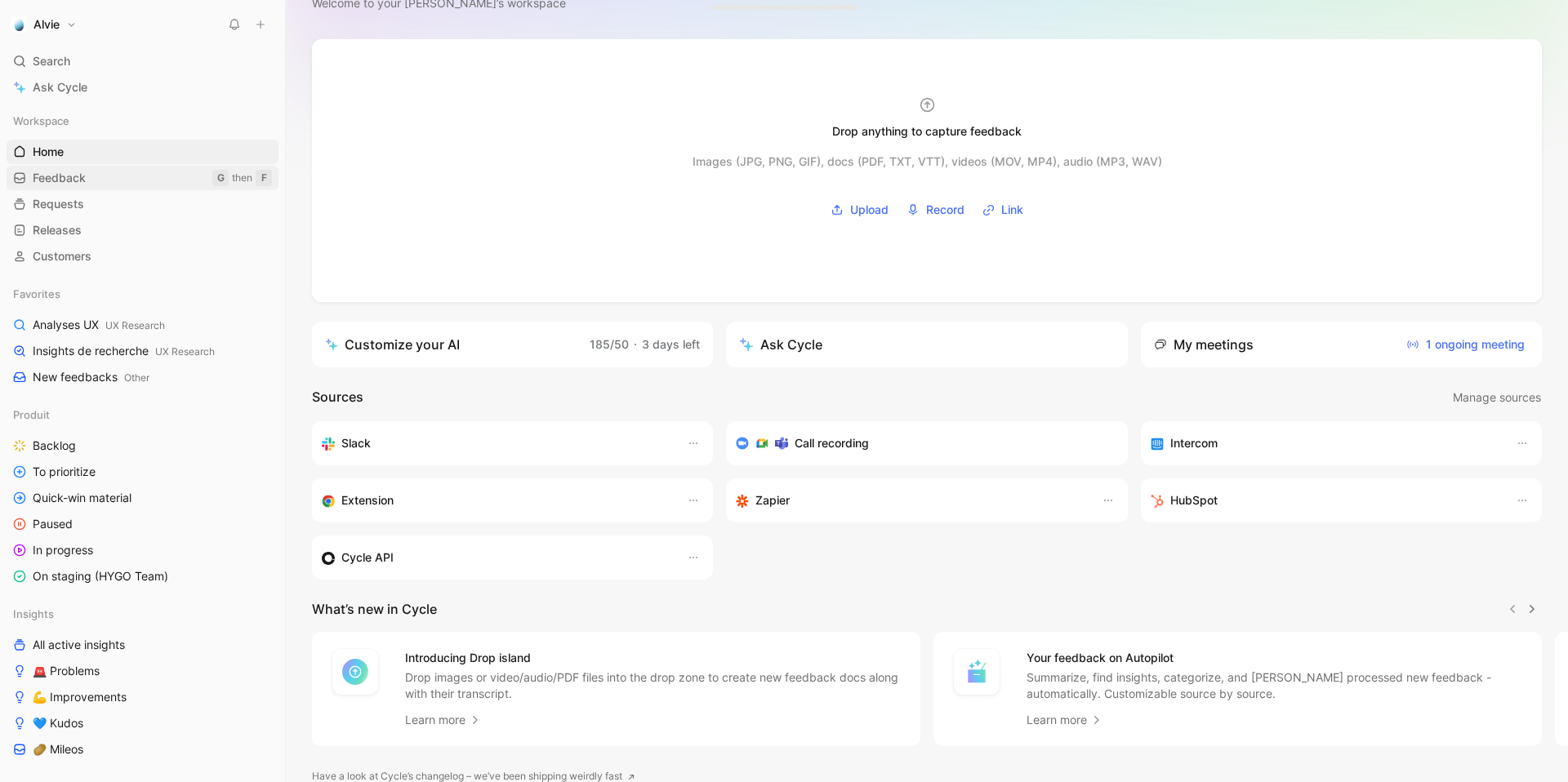 click on "Feedback G then F" at bounding box center [142, 178] 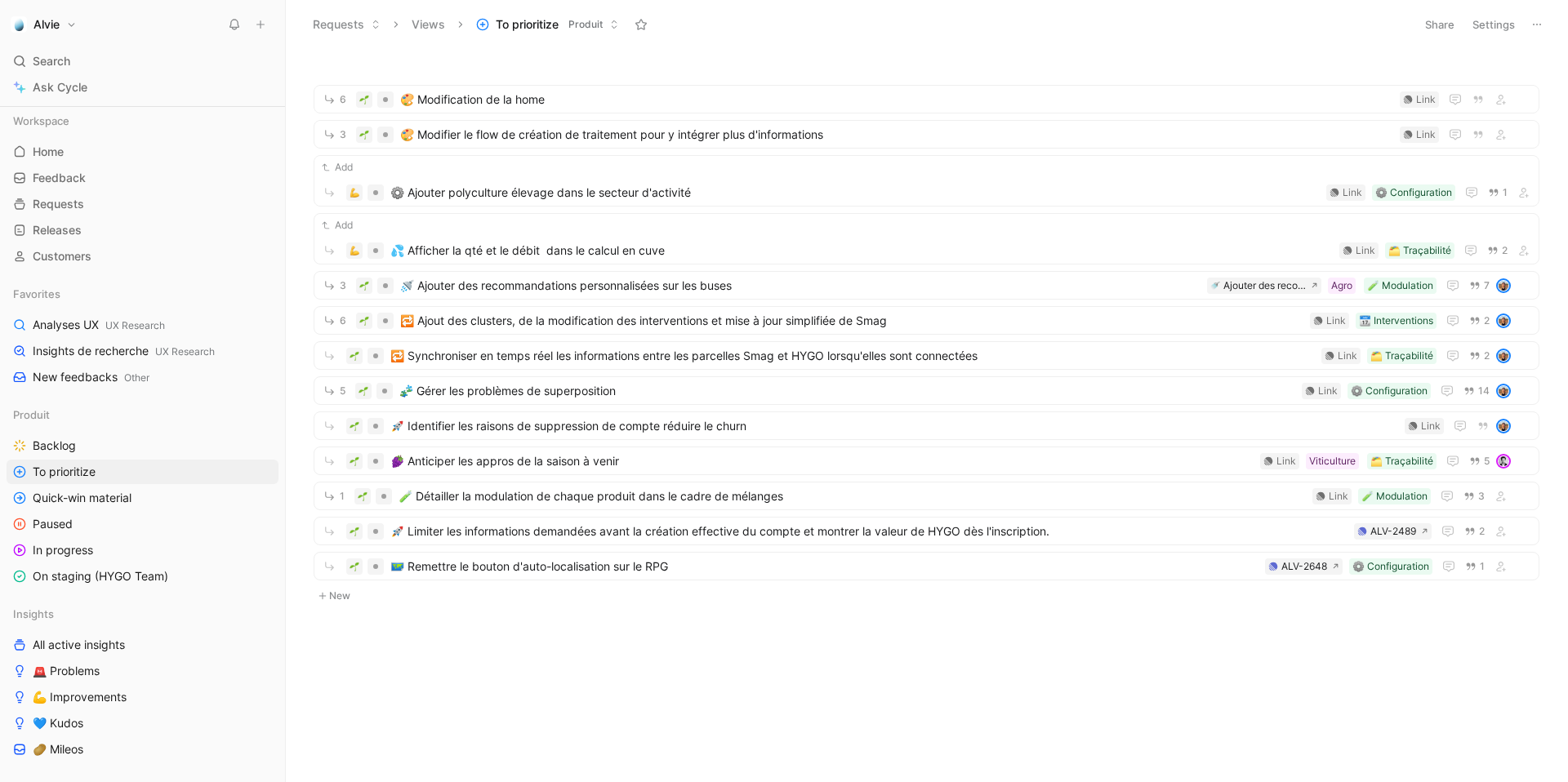 scroll, scrollTop: 0, scrollLeft: 0, axis: both 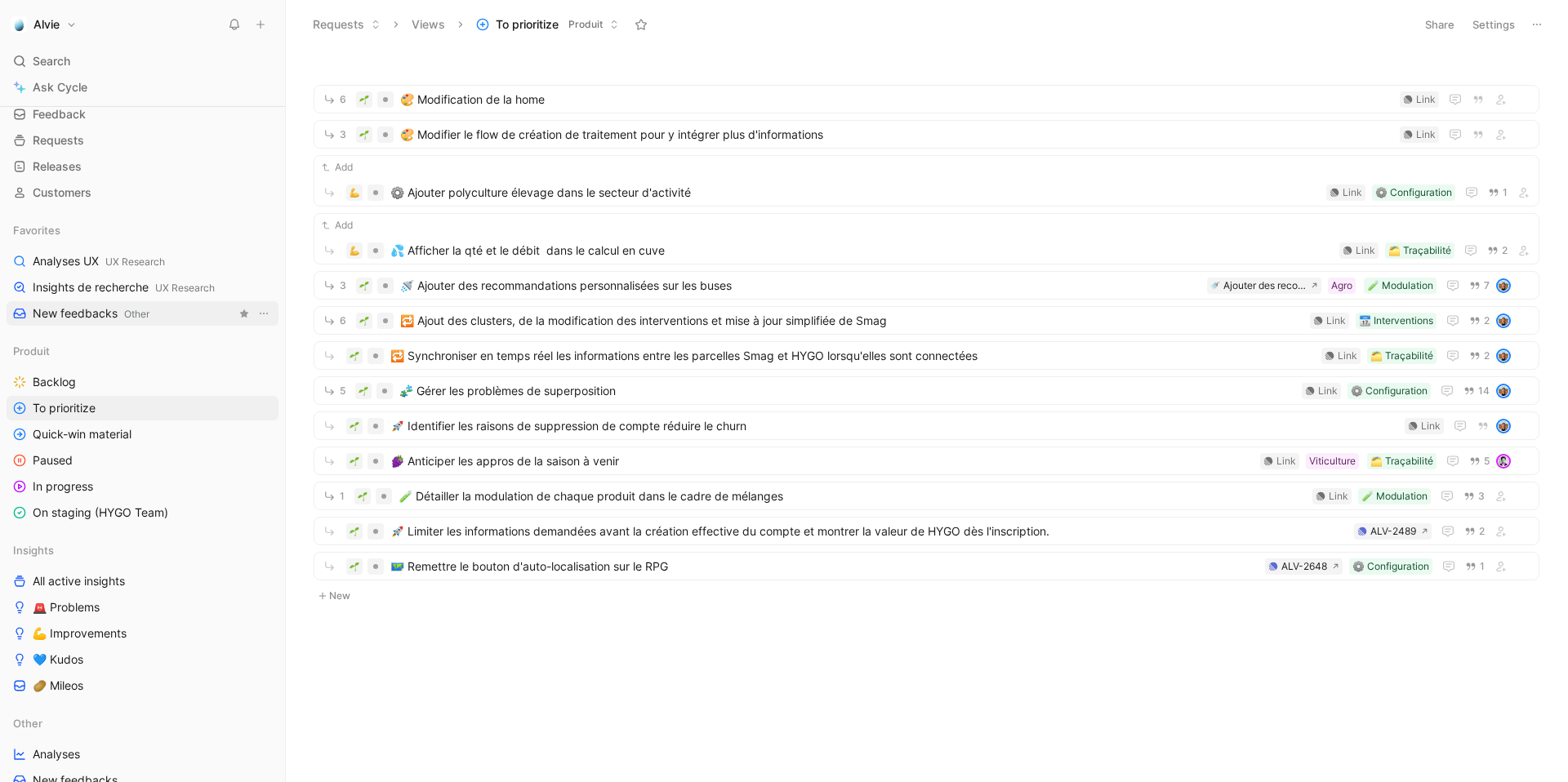 click on "New feedbacks Other" at bounding box center (91, 313) 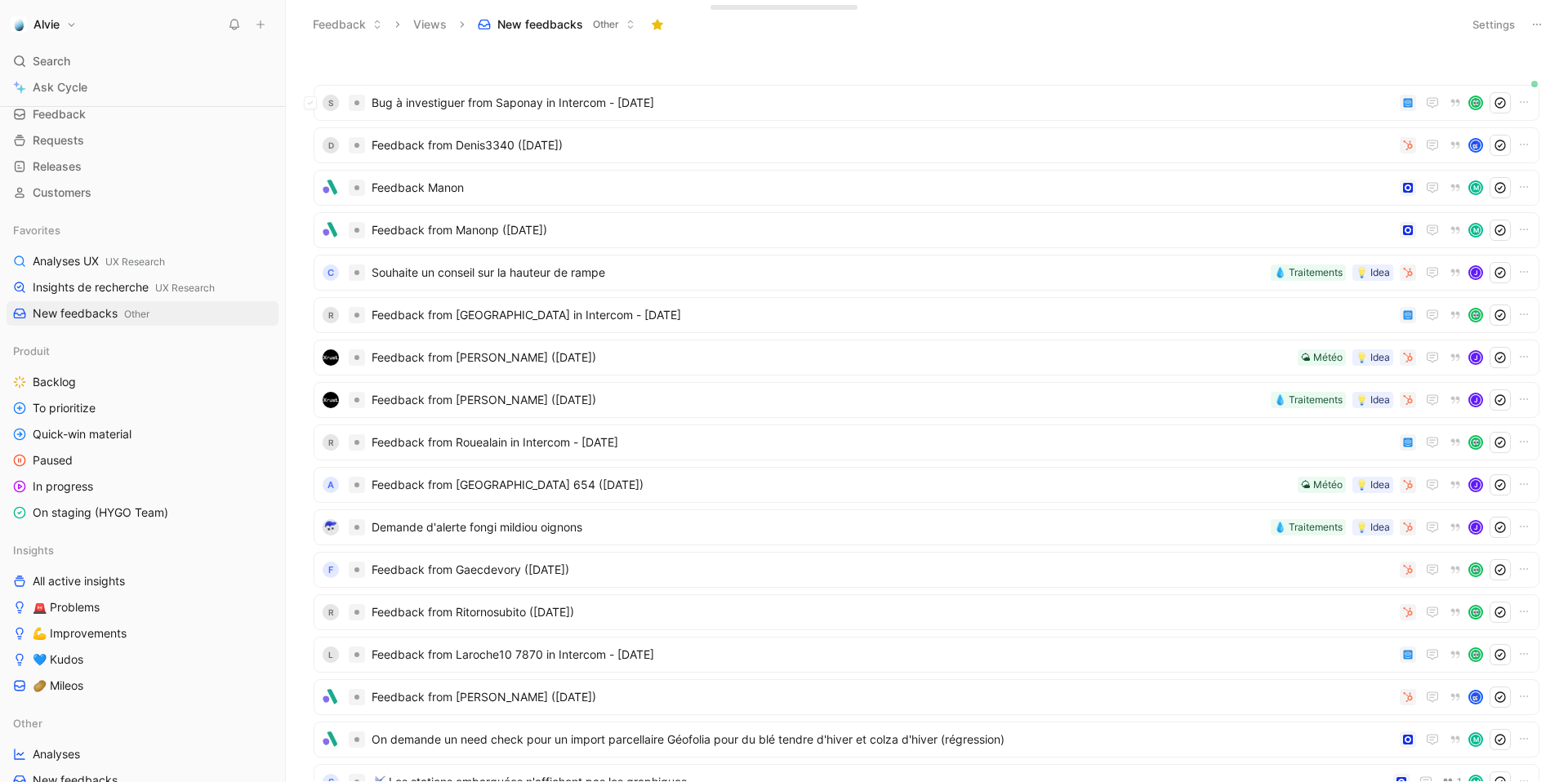 click on "Bug à investiguer from Saponay in Intercom - [DATE]" at bounding box center [882, 103] 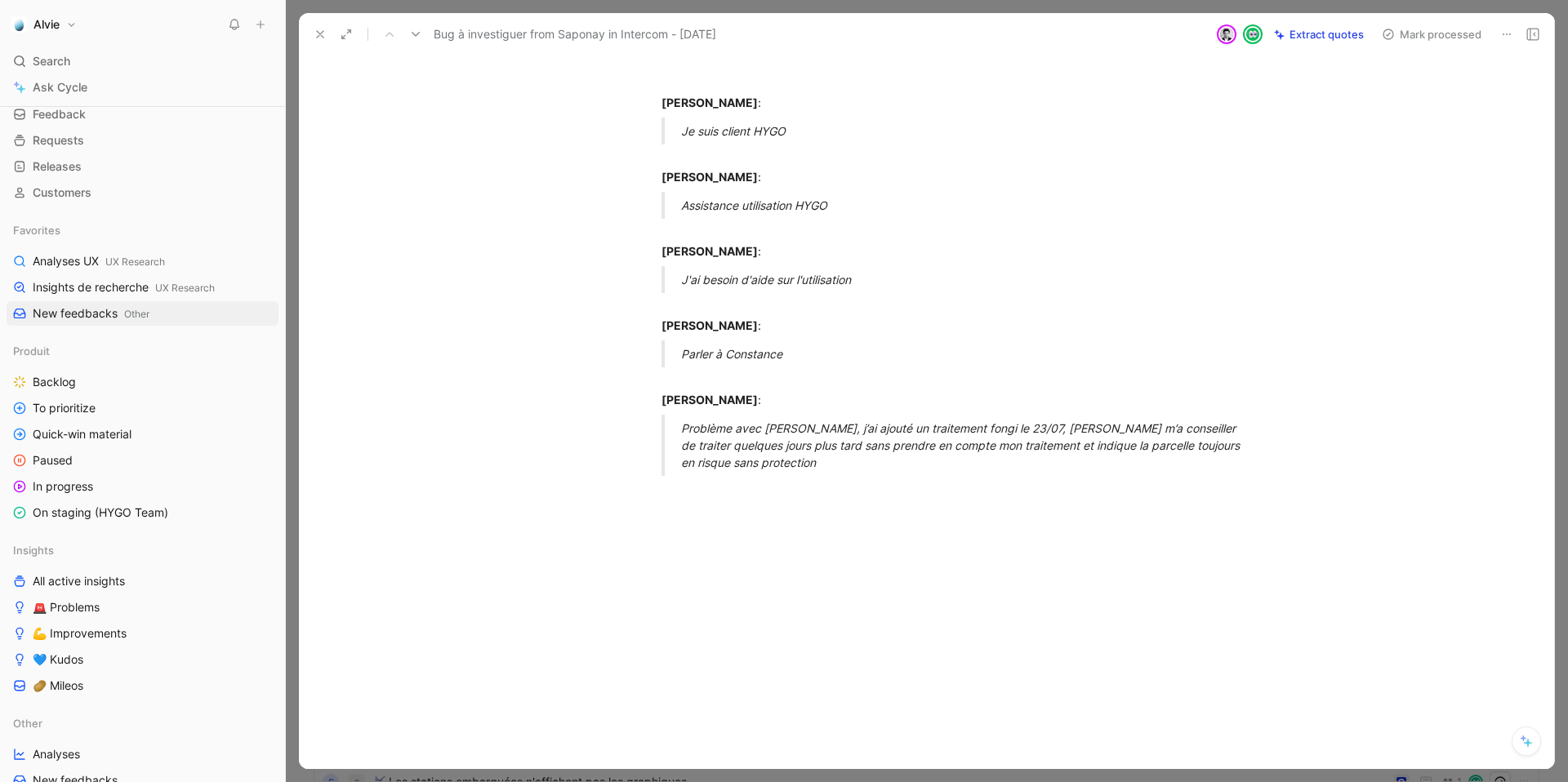 scroll, scrollTop: 294, scrollLeft: 0, axis: vertical 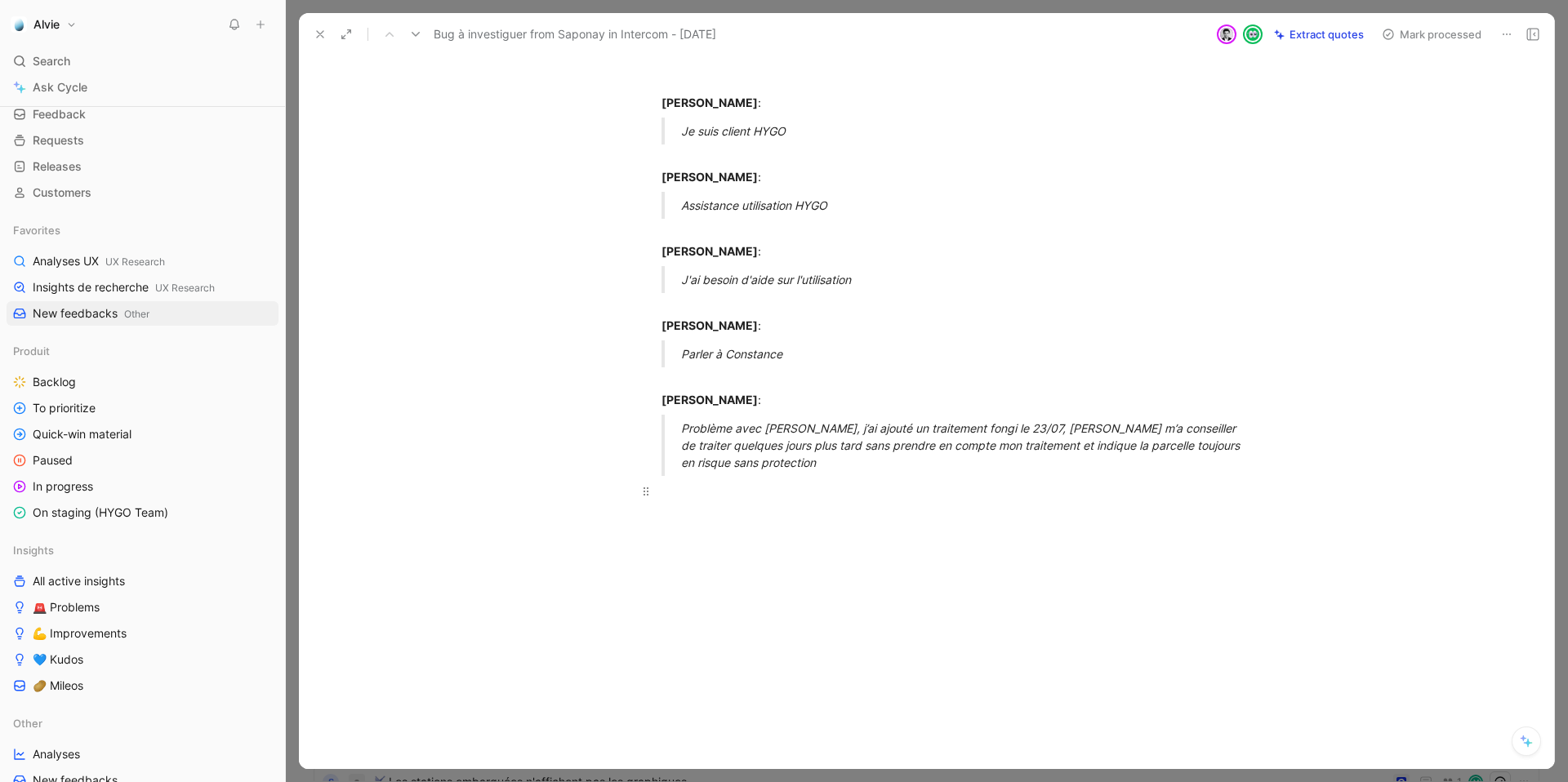 click at bounding box center (944, 500) 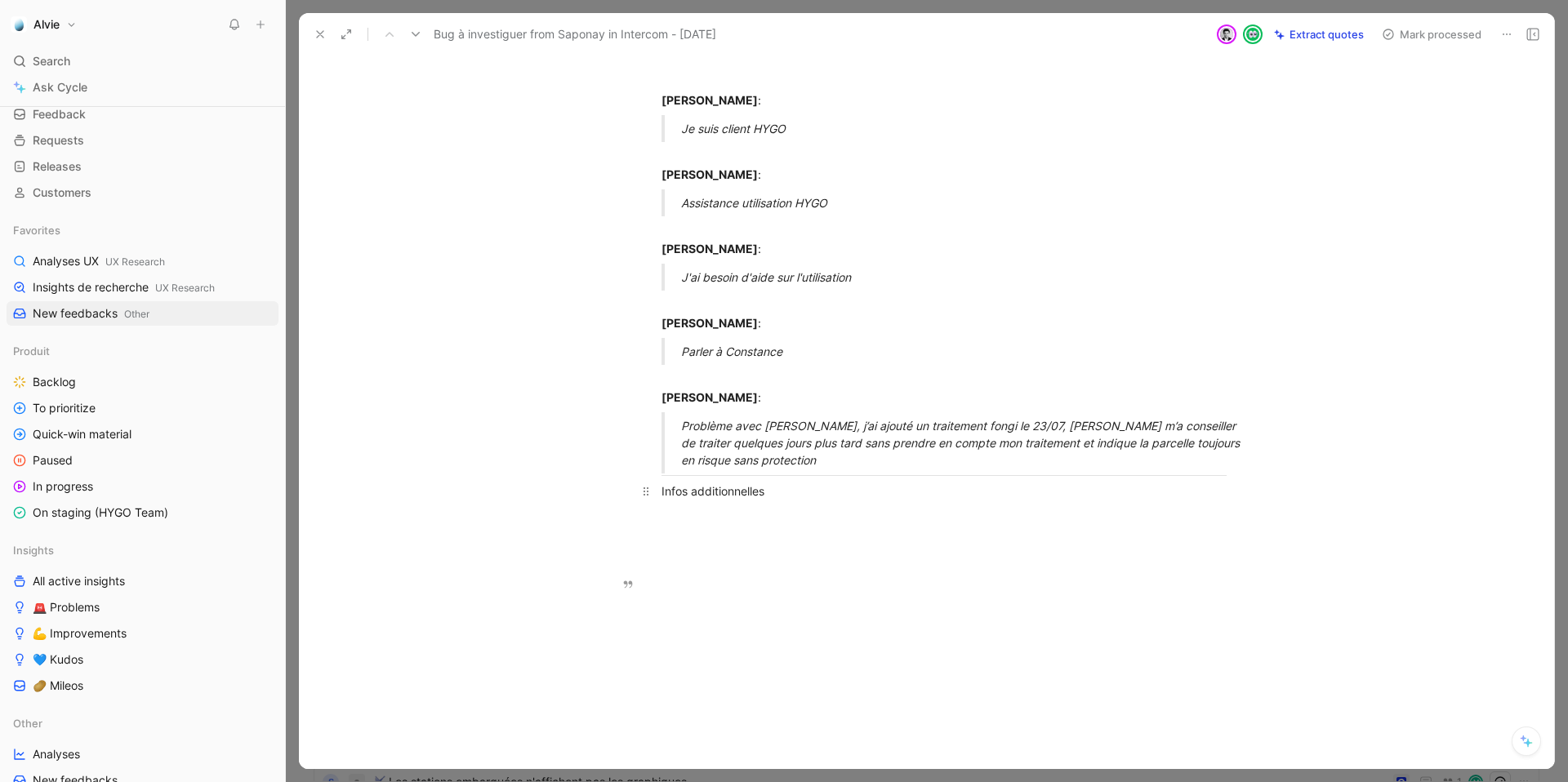 click on "Infos additionnelles" at bounding box center [944, 500] 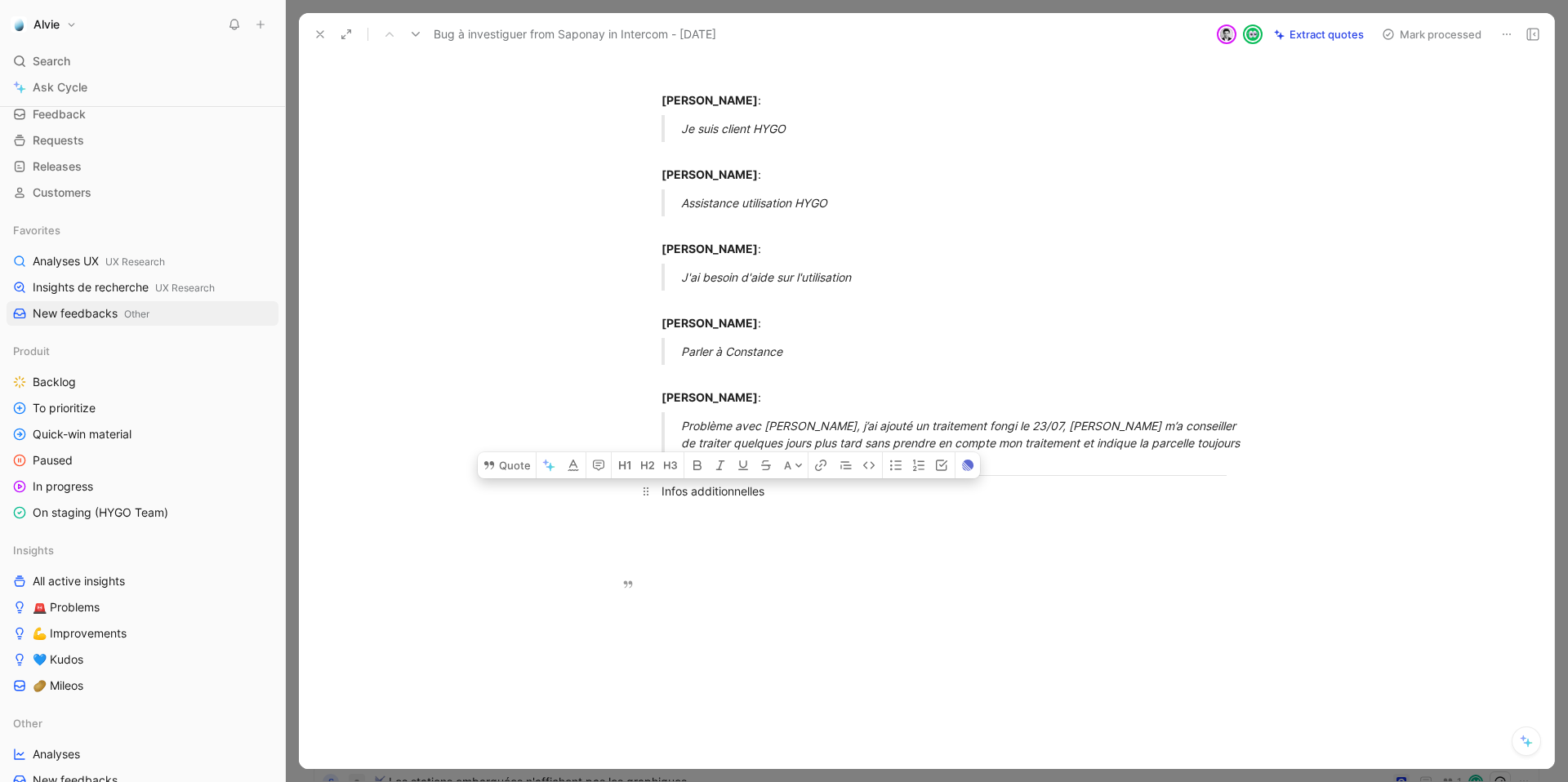 click on "Infos additionnelles" at bounding box center [944, 500] 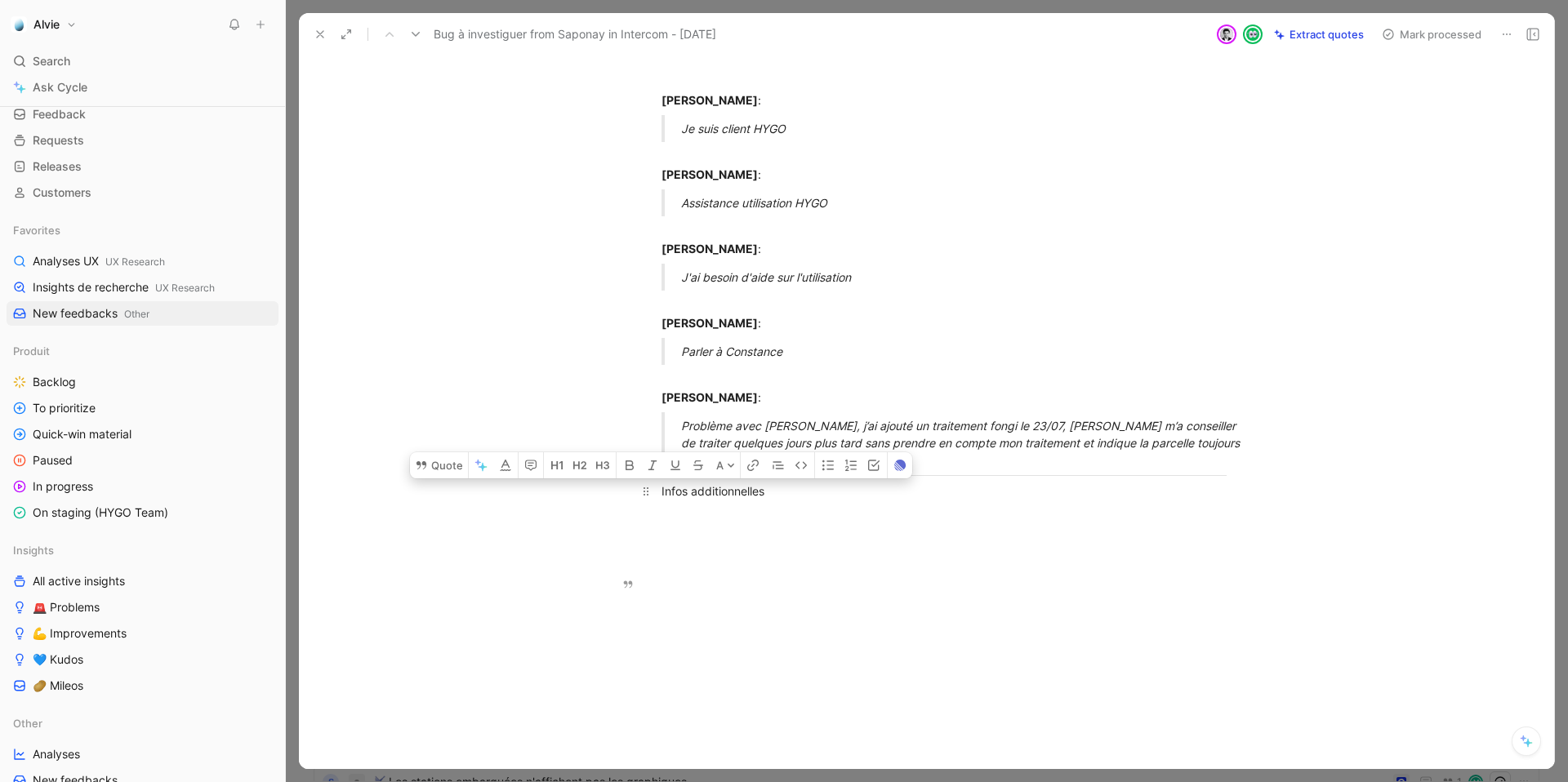 click on "Infos additionnelles" at bounding box center [944, 500] 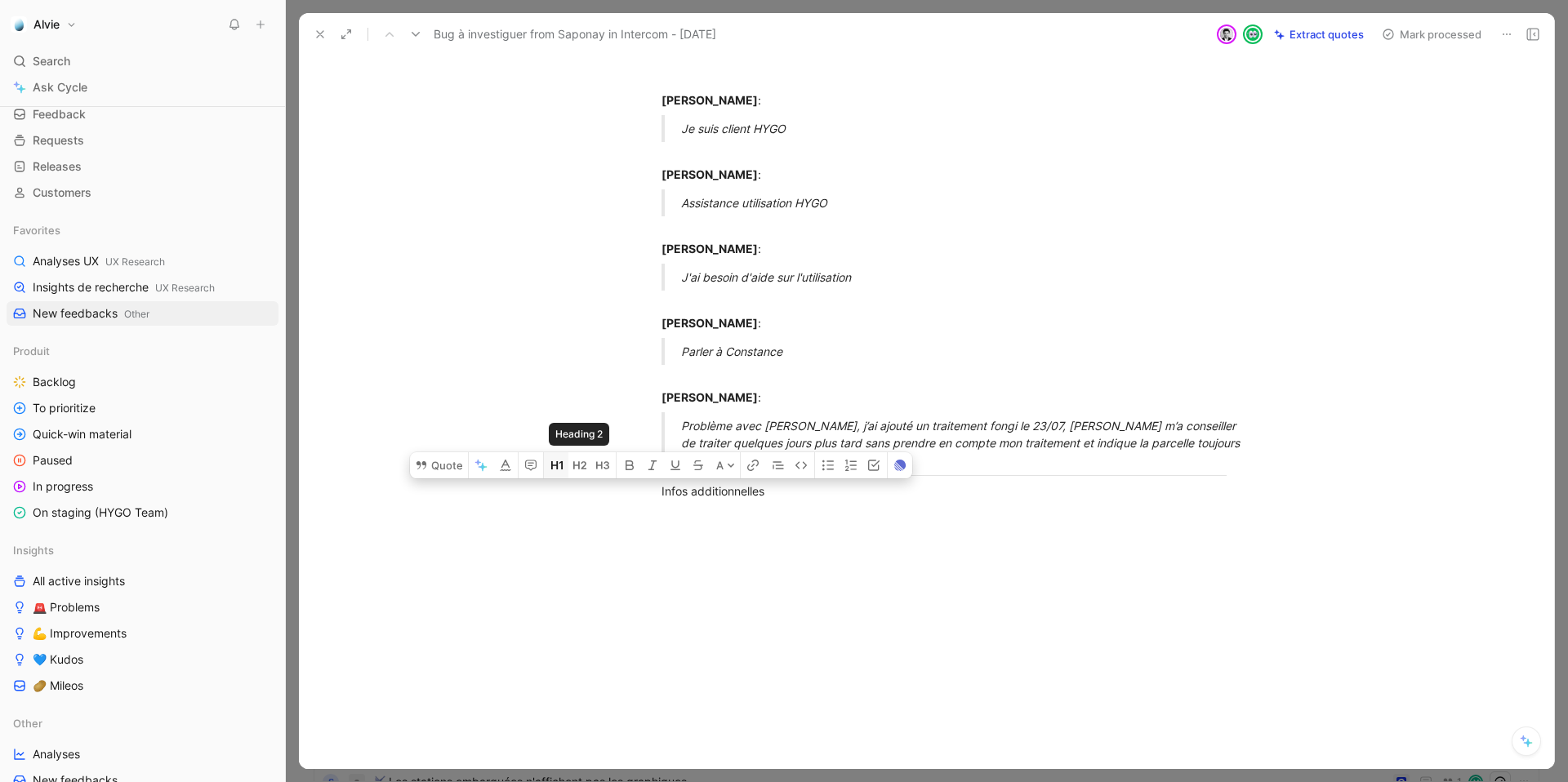 click 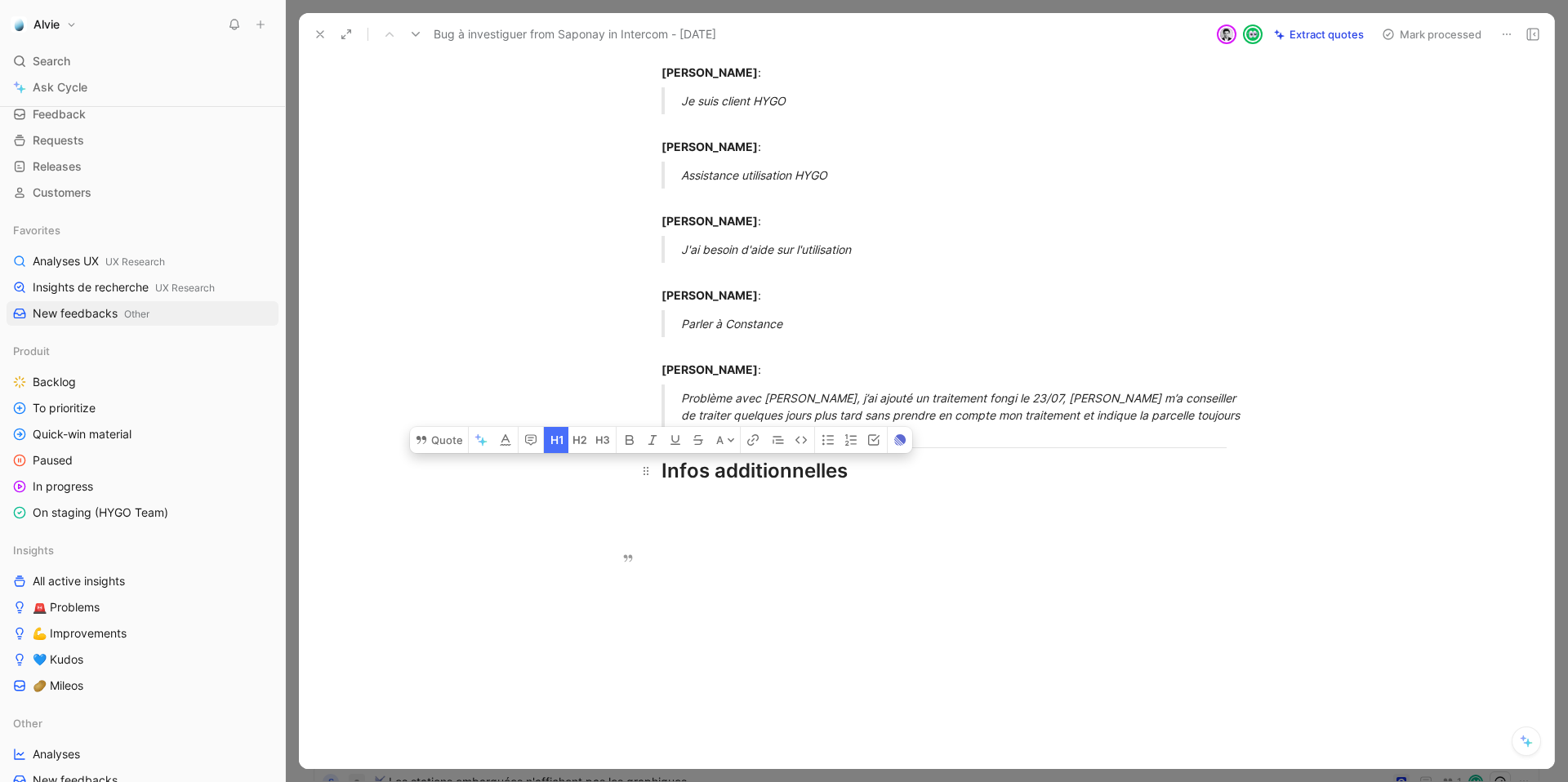 click on "Infos additionnelles" at bounding box center (944, 486) 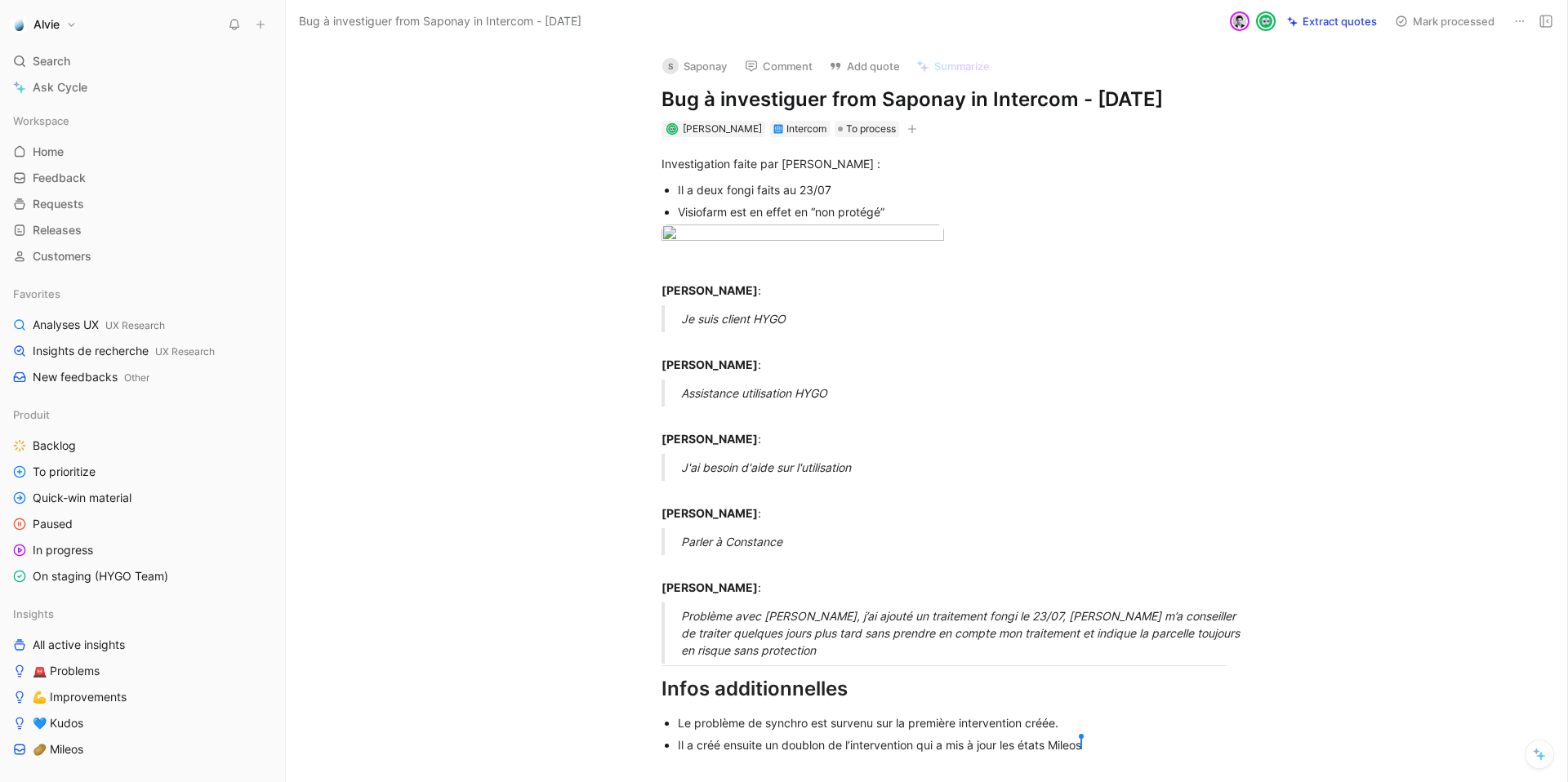 scroll, scrollTop: 0, scrollLeft: 0, axis: both 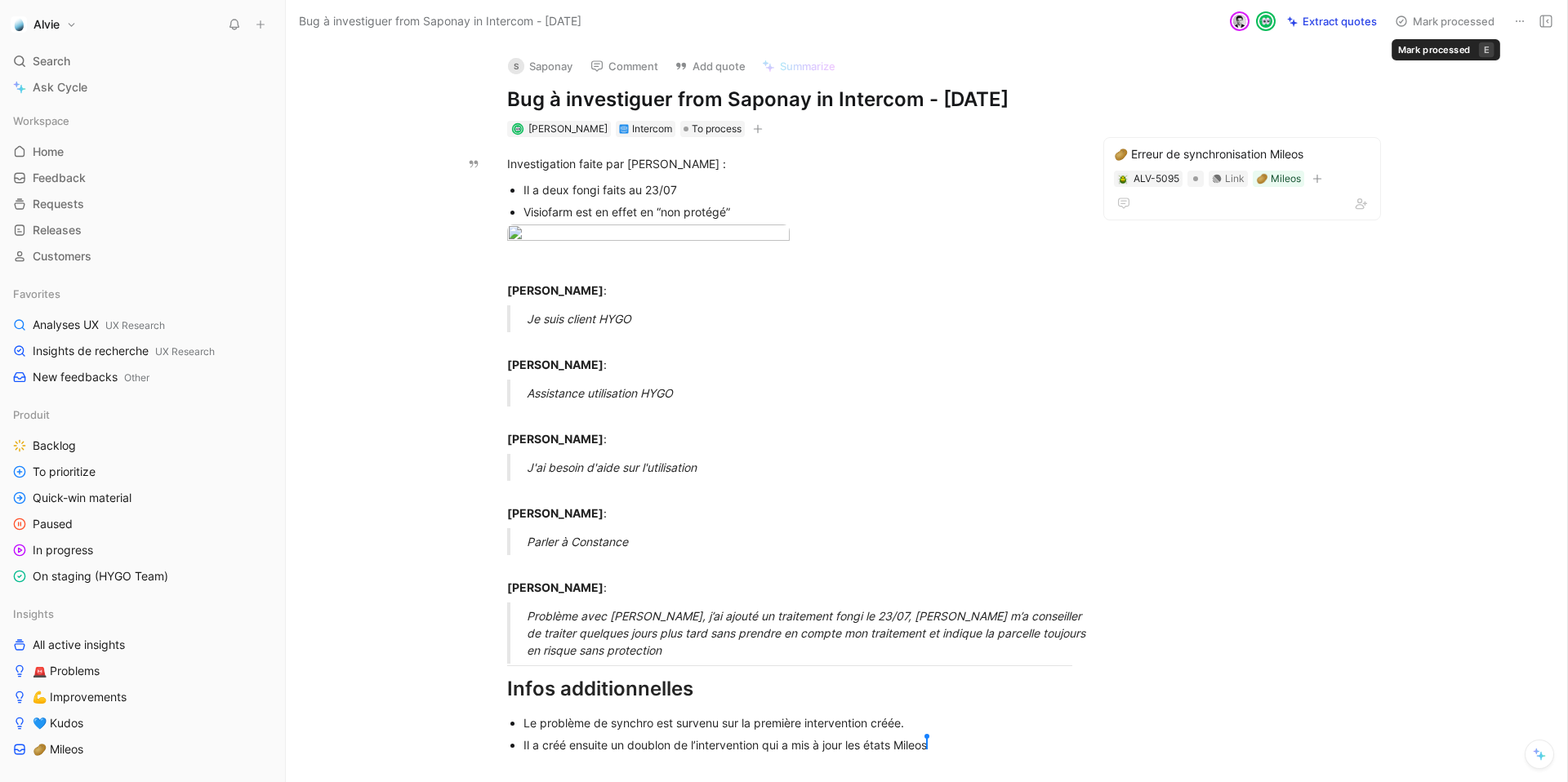 click on "Mark processed" at bounding box center (1445, 21) 